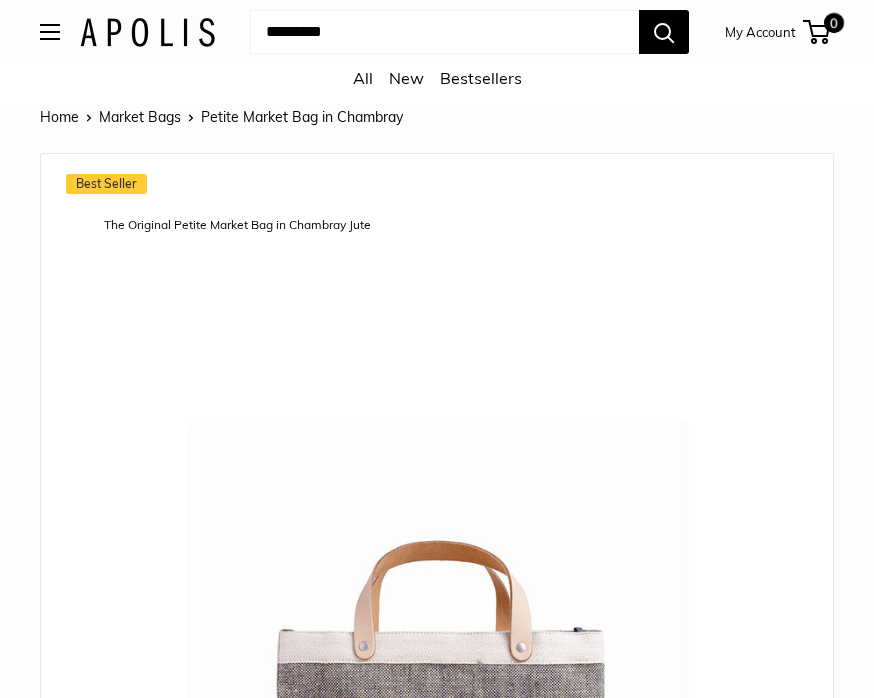 scroll, scrollTop: 0, scrollLeft: 0, axis: both 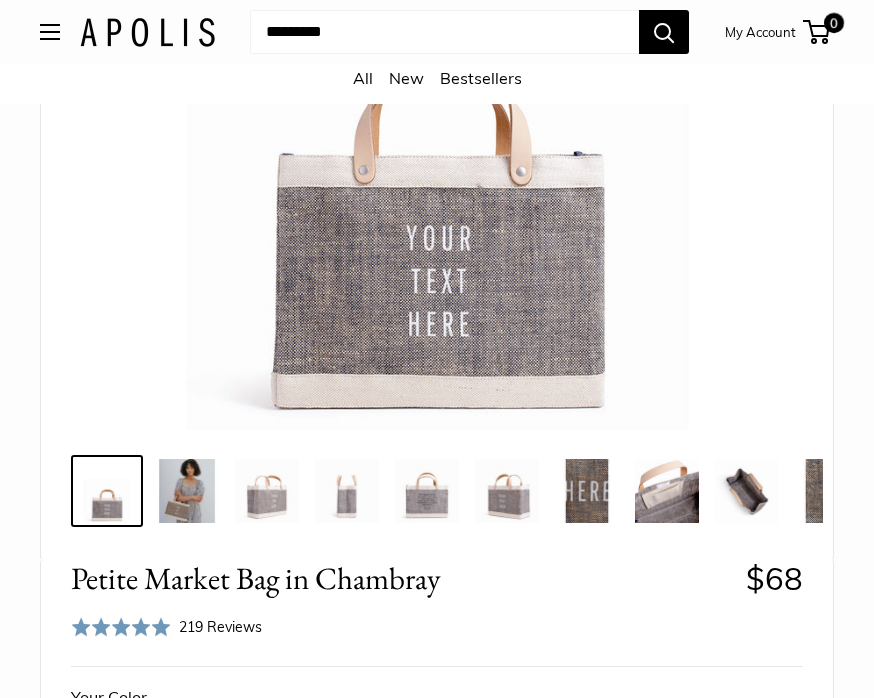 type on "***" 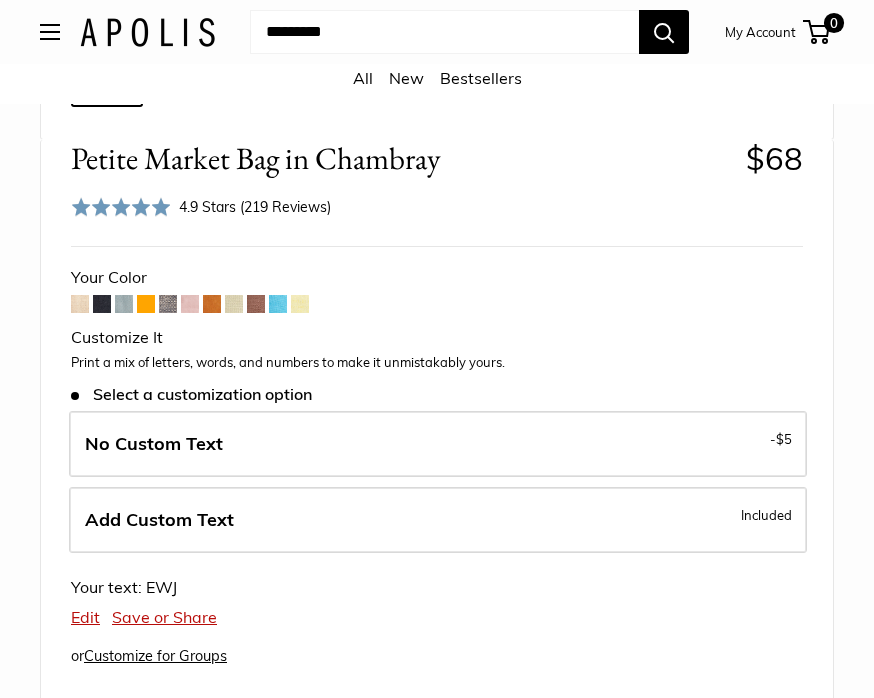 scroll, scrollTop: 896, scrollLeft: 0, axis: vertical 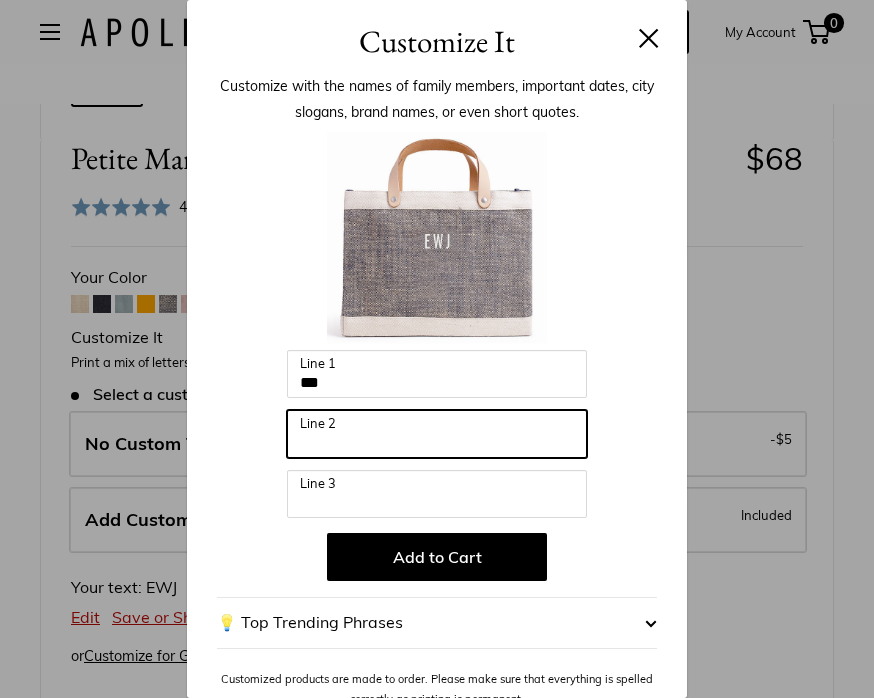 click on "Line 2" at bounding box center [437, 434] 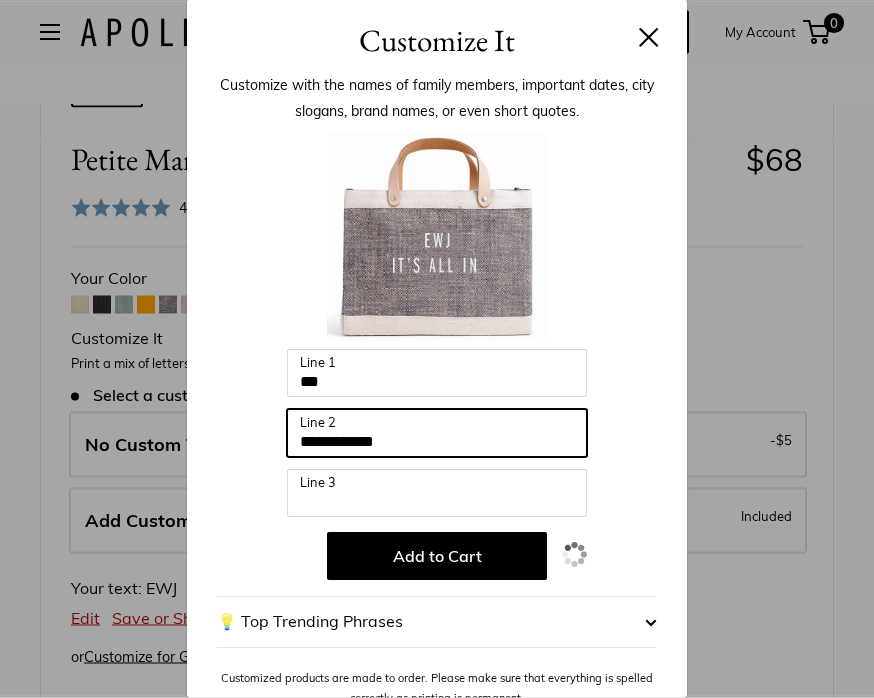 type on "**********" 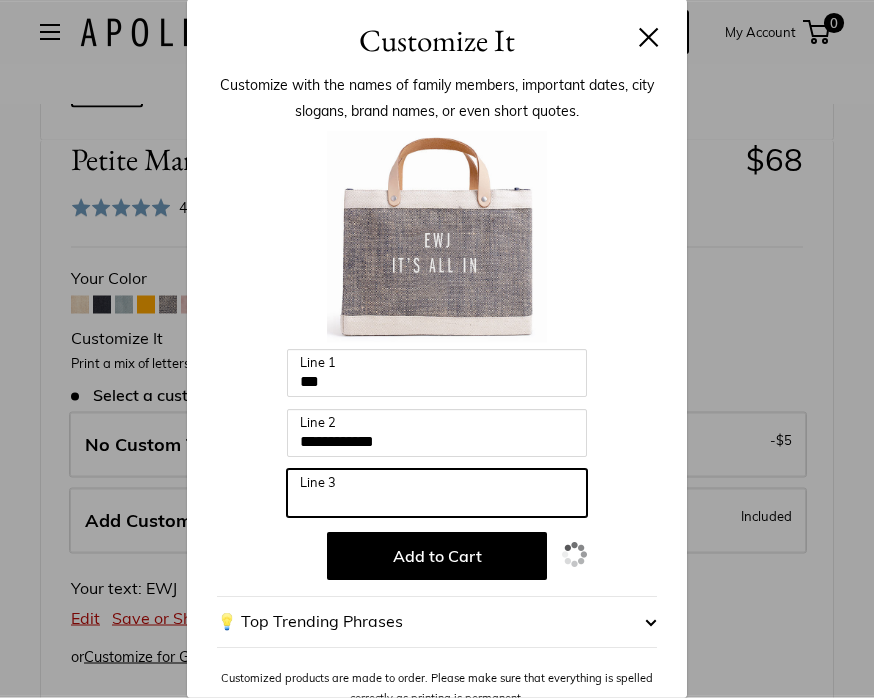 click on "Line 3" at bounding box center [437, 494] 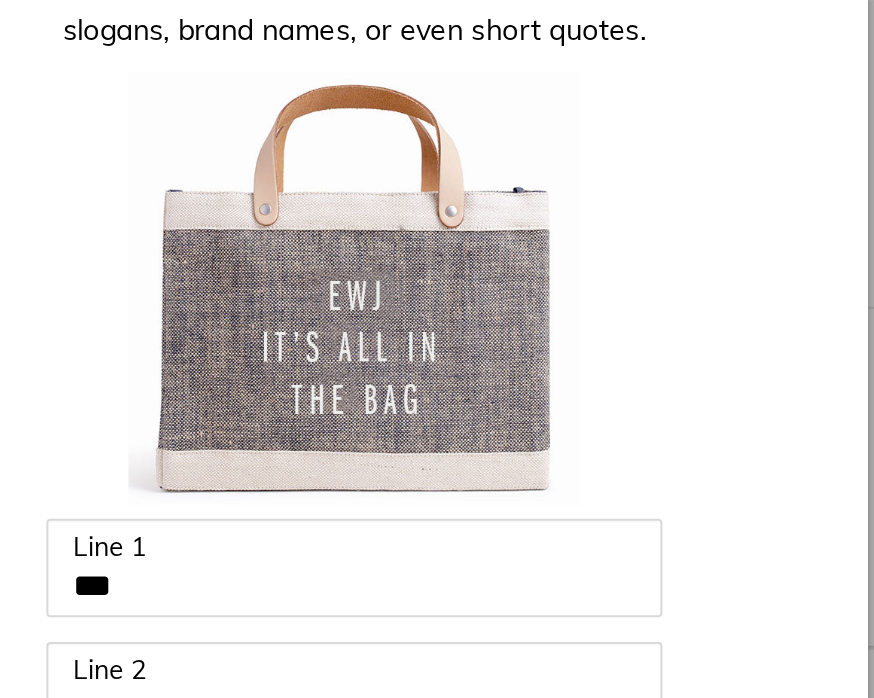scroll, scrollTop: 825, scrollLeft: 0, axis: vertical 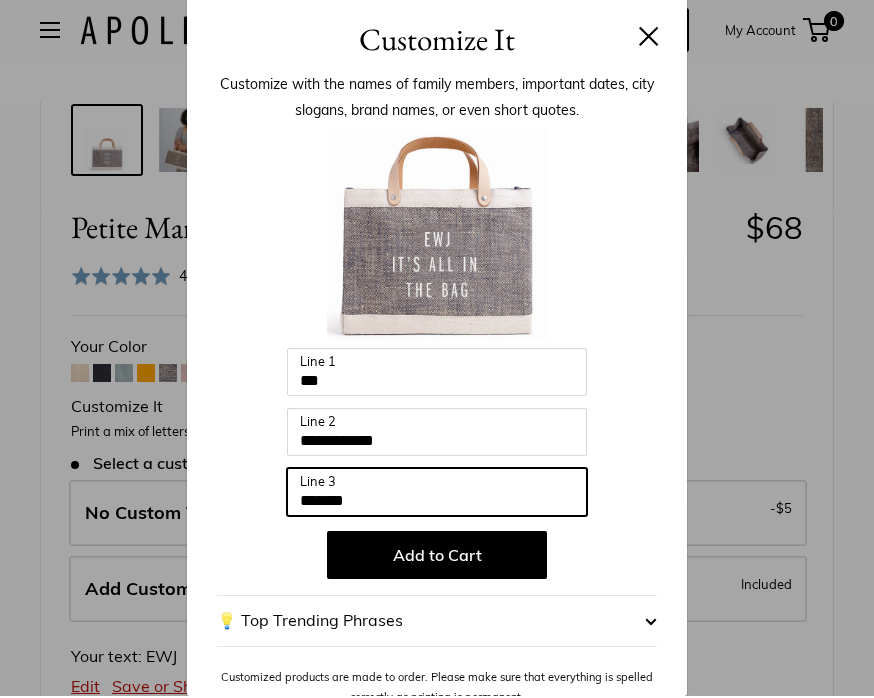 type on "*******" 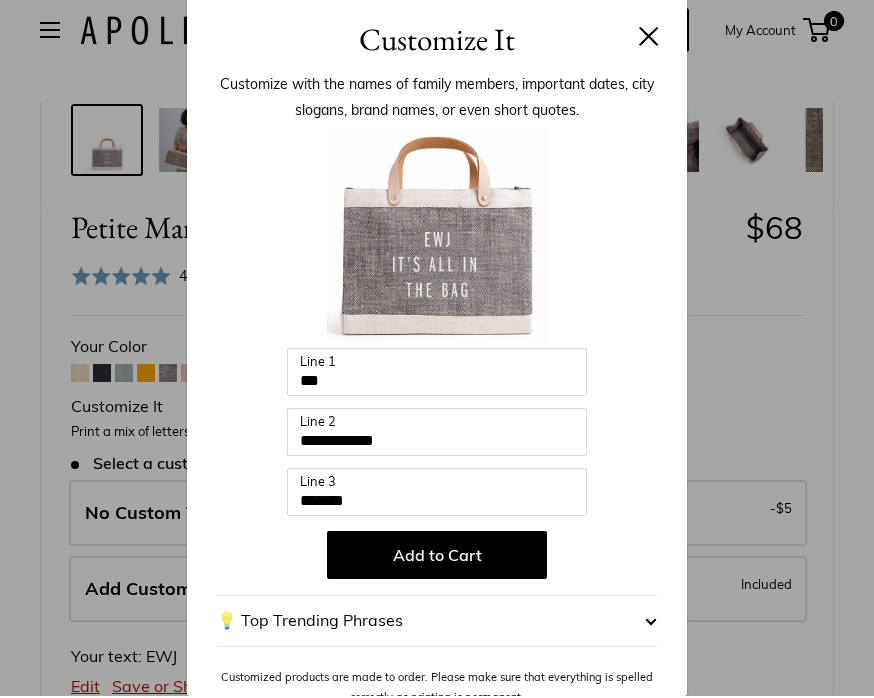 click on "Add to Cart" at bounding box center [437, 557] 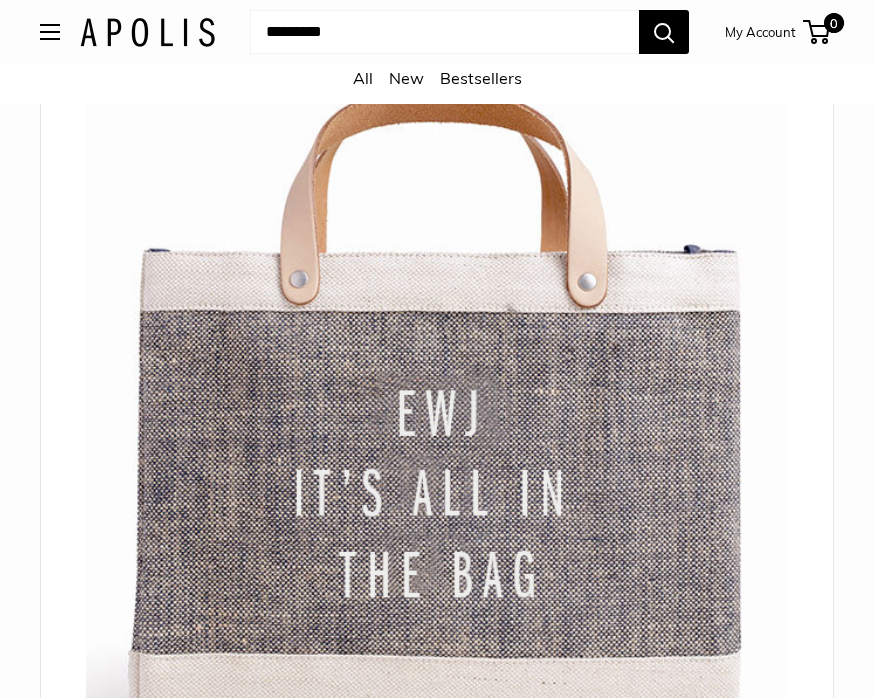 scroll, scrollTop: 94, scrollLeft: 0, axis: vertical 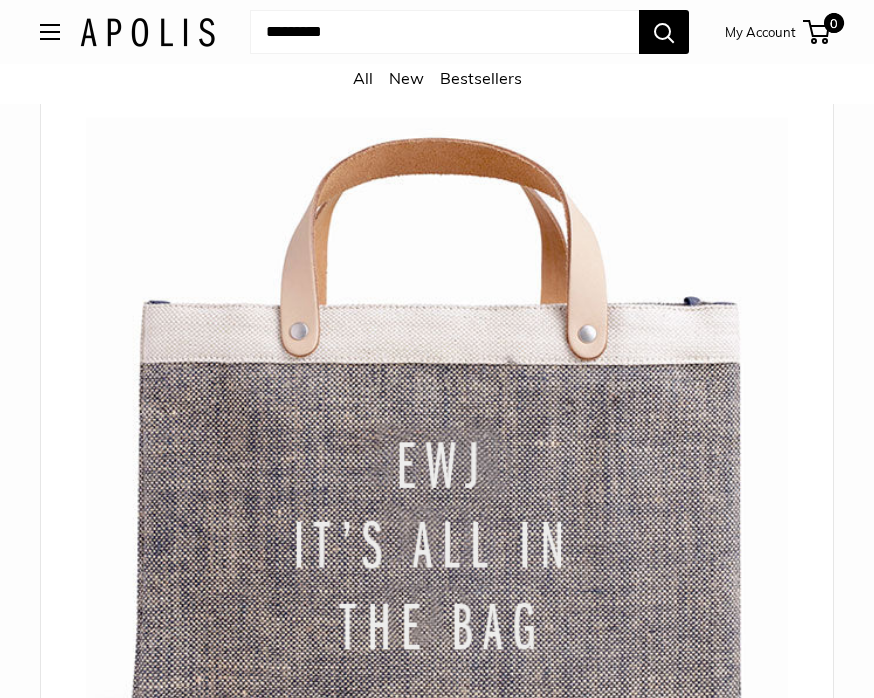 click on "Home
Market Bags
Petite Market Bag in Chambray
Best Seller
Your new favorite everyday carry-all
Make it yours with personalized text
Holds up to 100 lbs (no kidding)" at bounding box center [437, 1529] 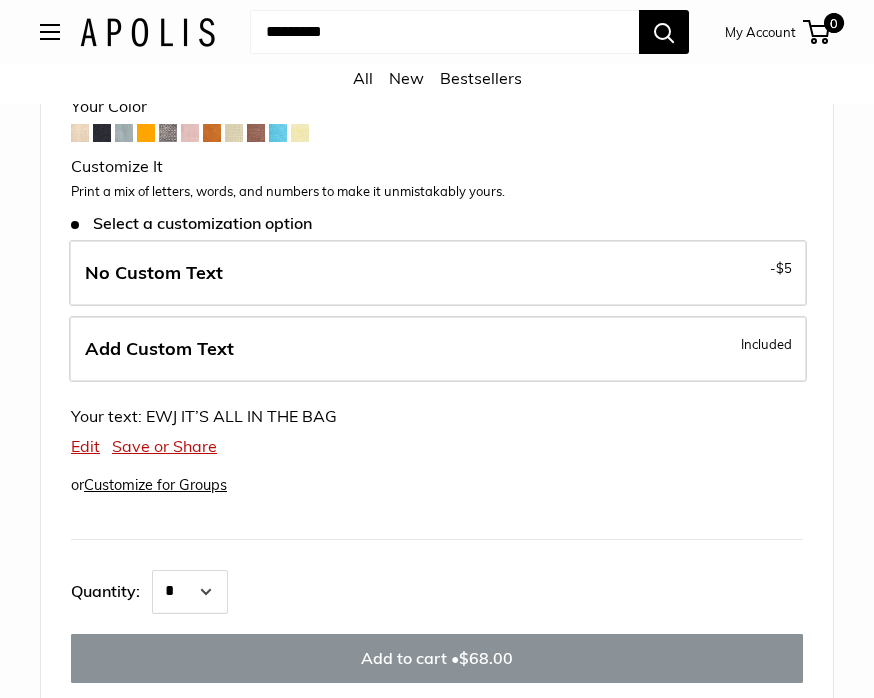 scroll, scrollTop: 1074, scrollLeft: 0, axis: vertical 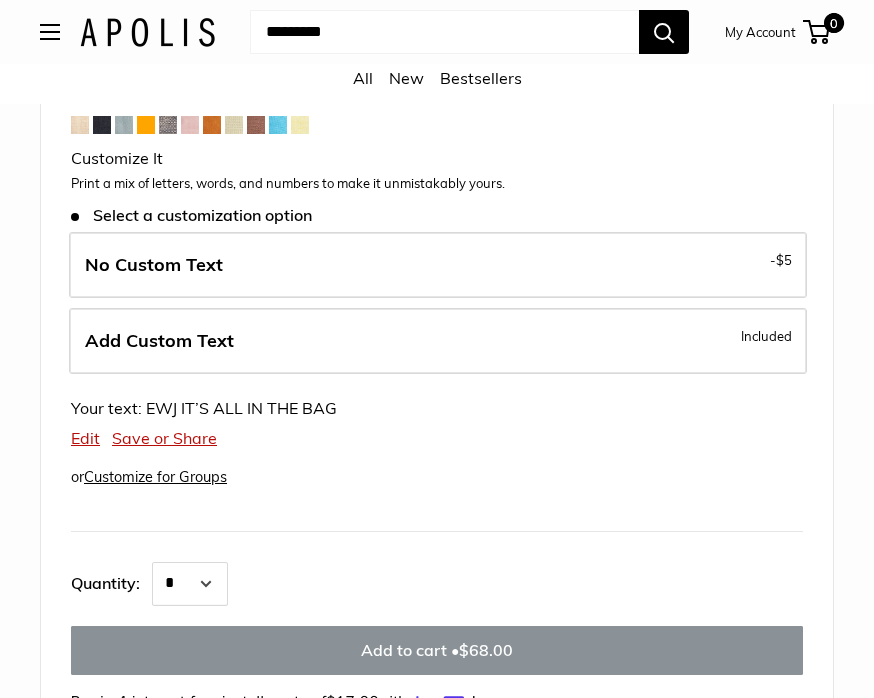 click on "Edit" at bounding box center (85, 439) 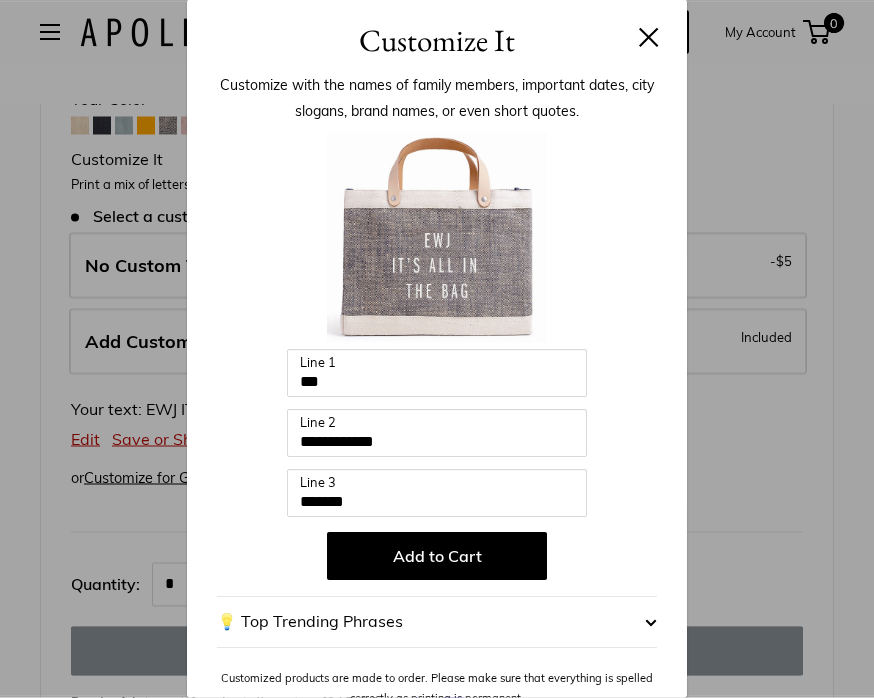scroll, scrollTop: 1075, scrollLeft: 0, axis: vertical 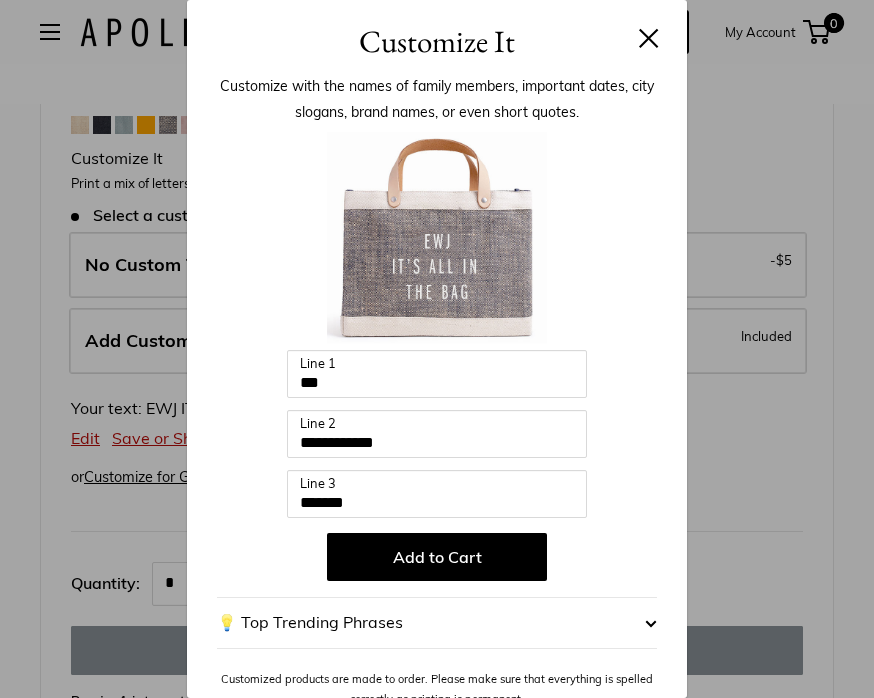 click on "Add to Cart" at bounding box center [437, 557] 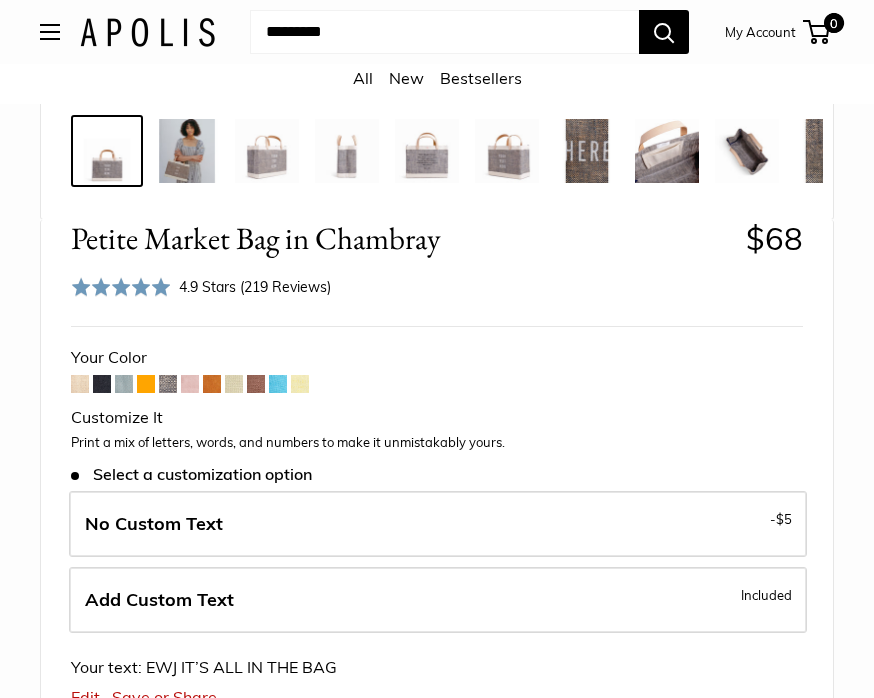 click on "Add Custom Text
Included" at bounding box center [438, 601] 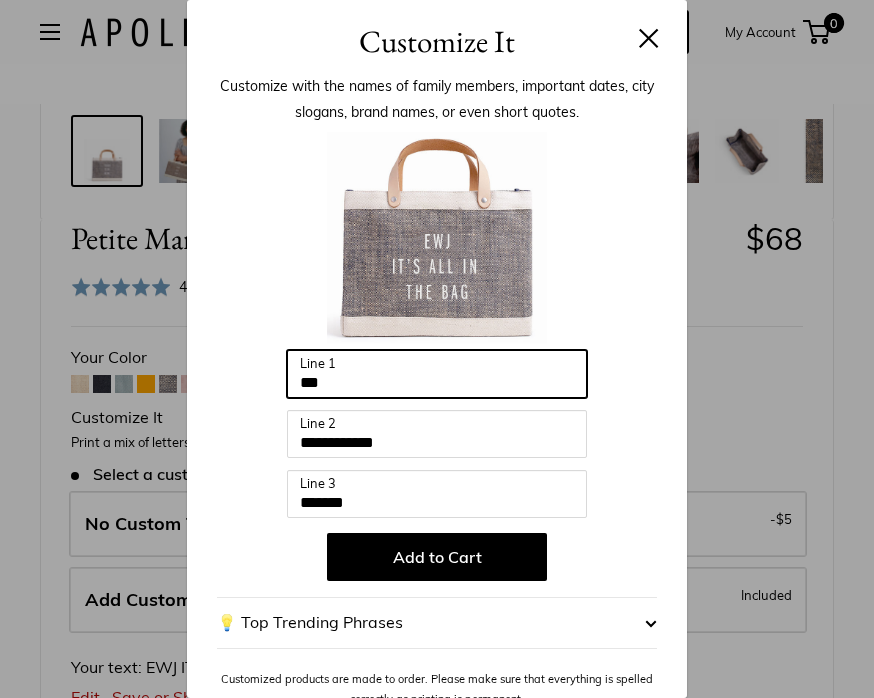 click on "***" at bounding box center [437, 374] 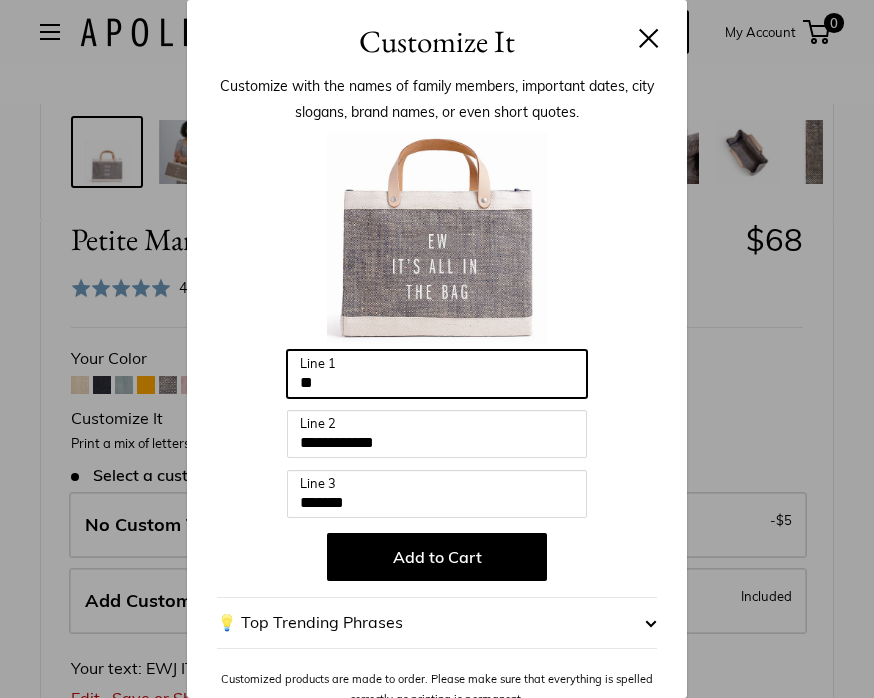 type on "*" 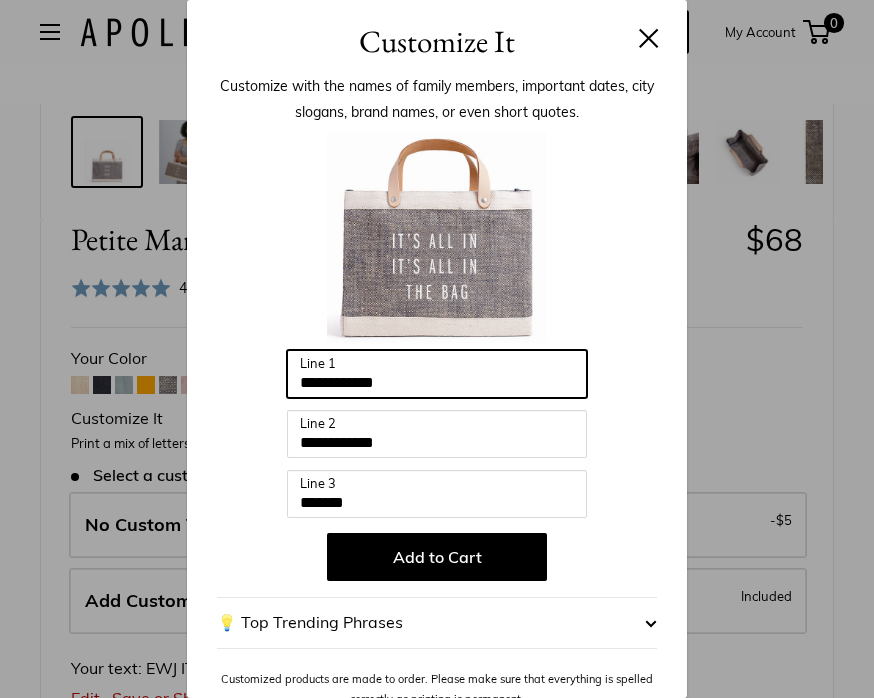 type on "**********" 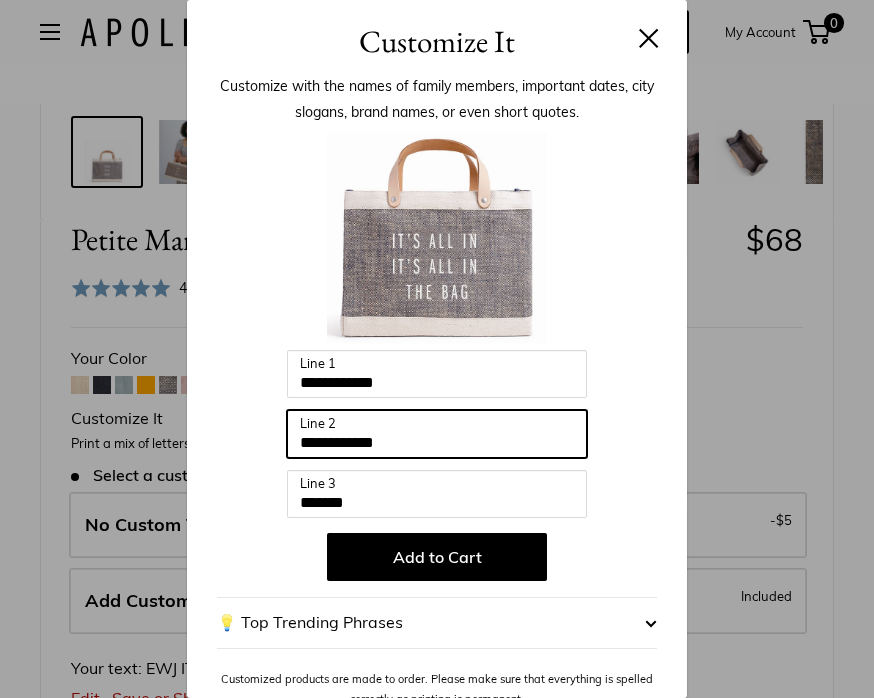 click on "**********" at bounding box center (437, 434) 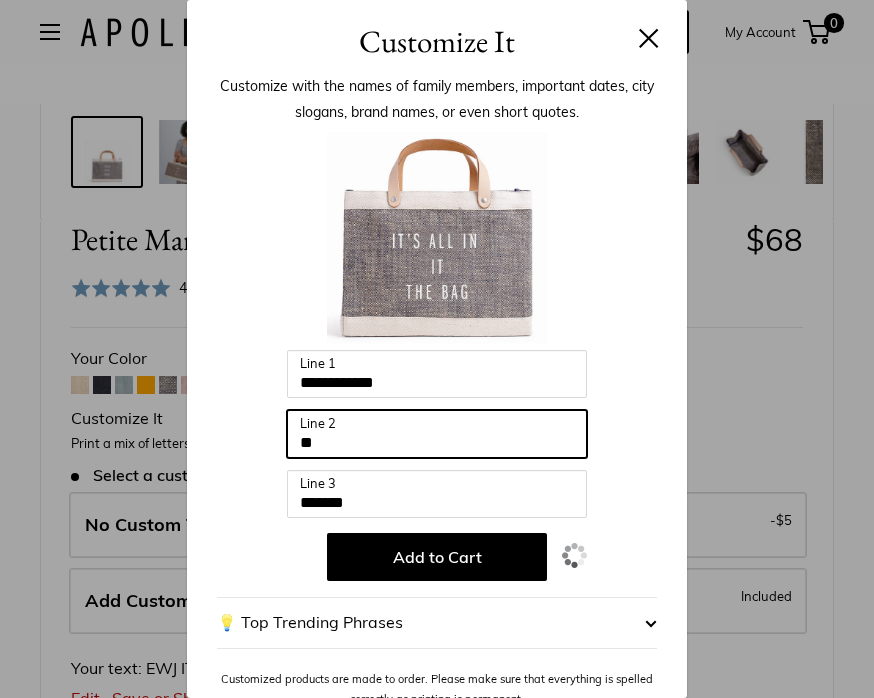 type on "*" 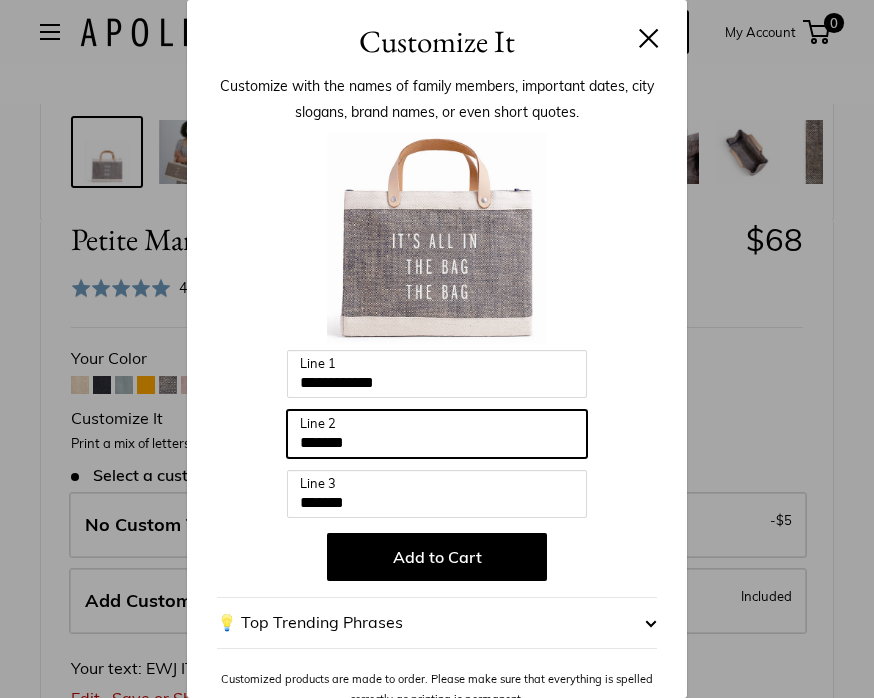 type on "*******" 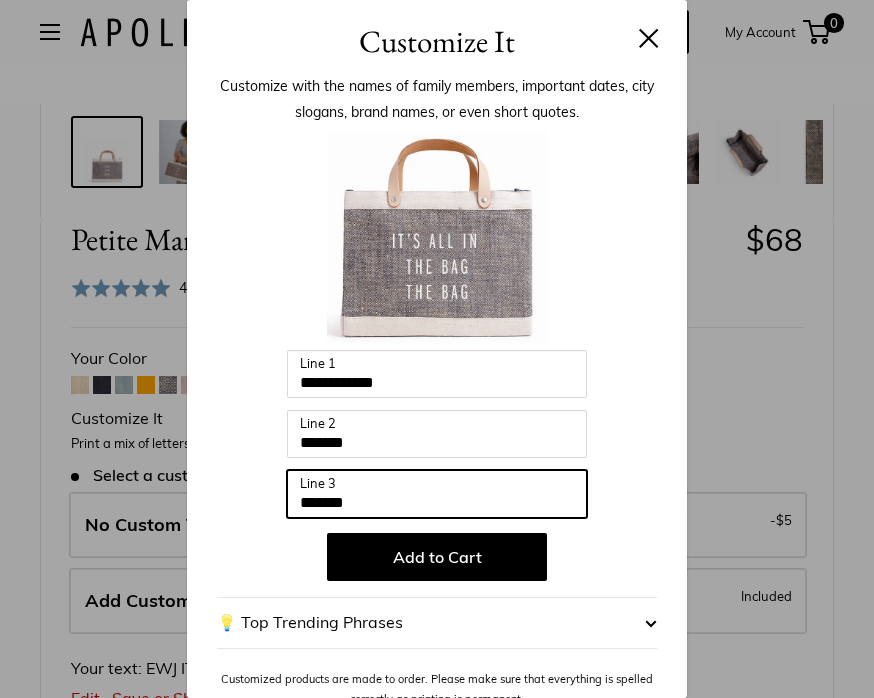 click on "*******" at bounding box center [437, 494] 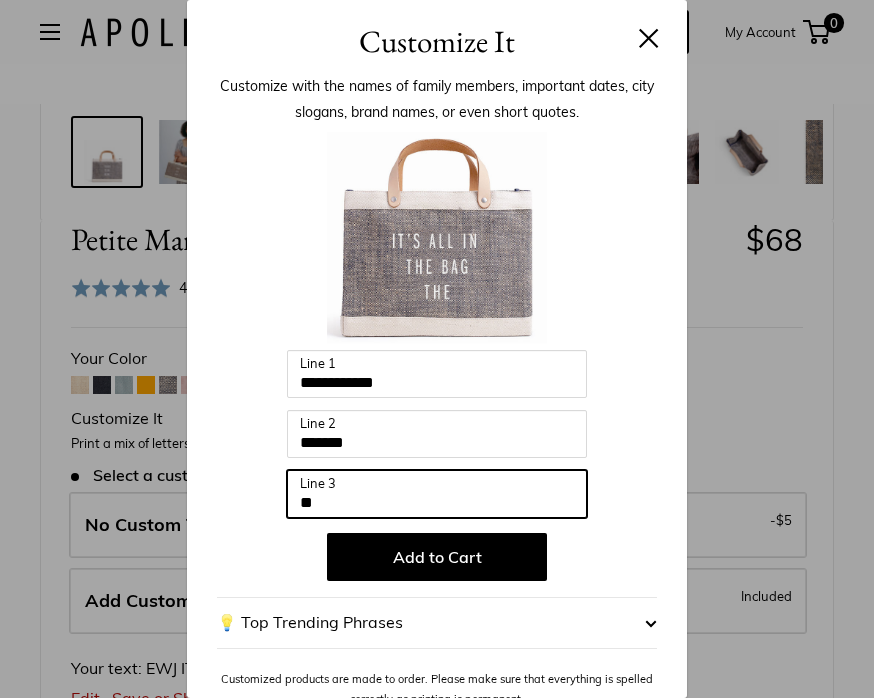 type on "*" 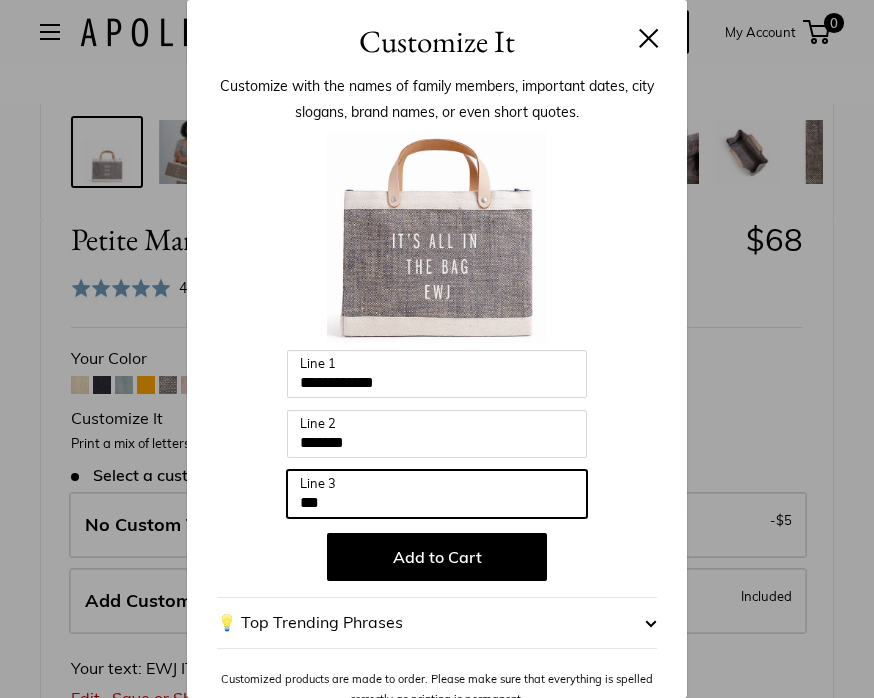 type on "***" 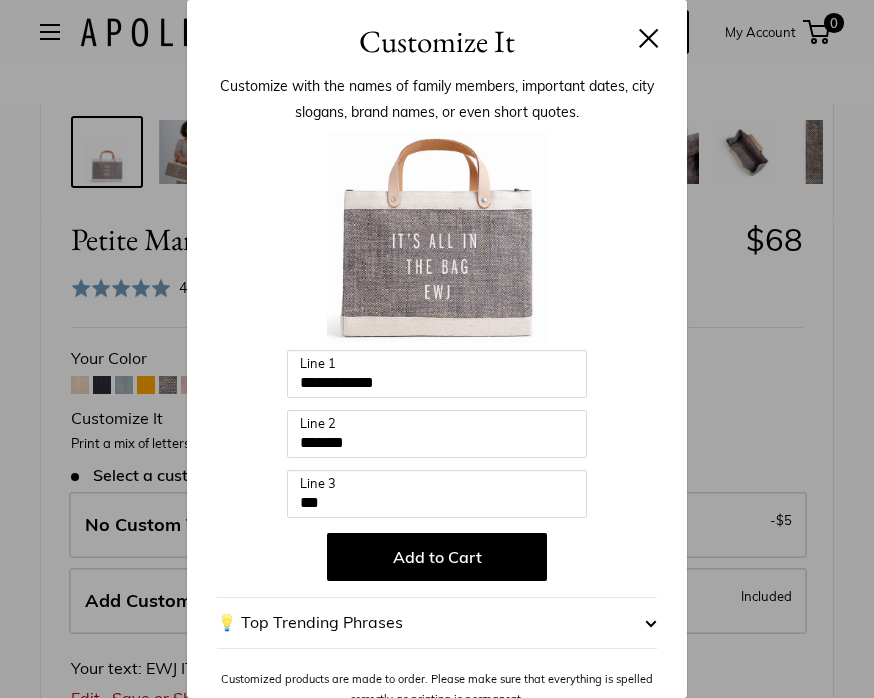 click on "Add to Cart" at bounding box center [437, 557] 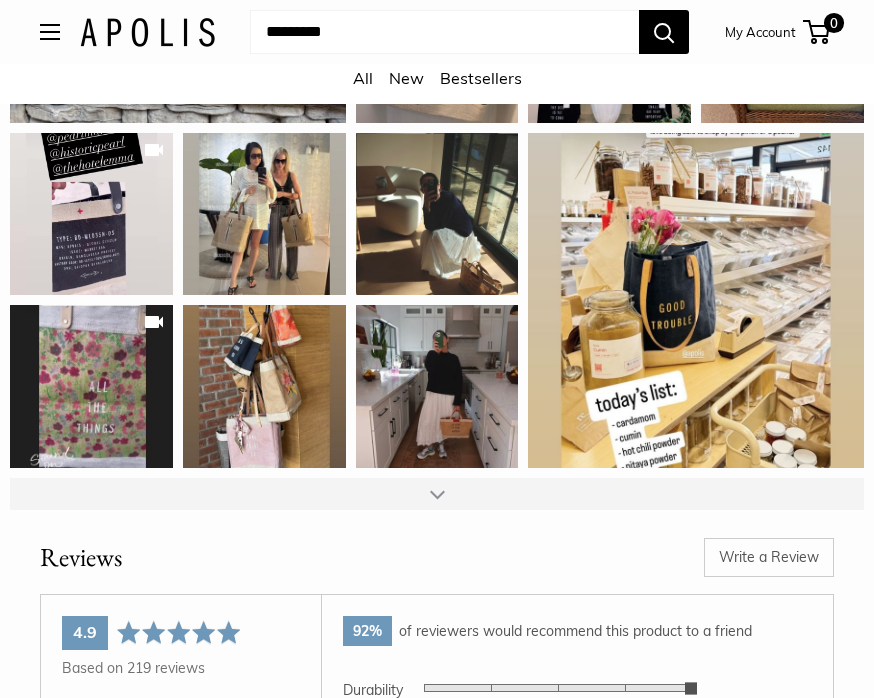 scroll, scrollTop: 3408, scrollLeft: 0, axis: vertical 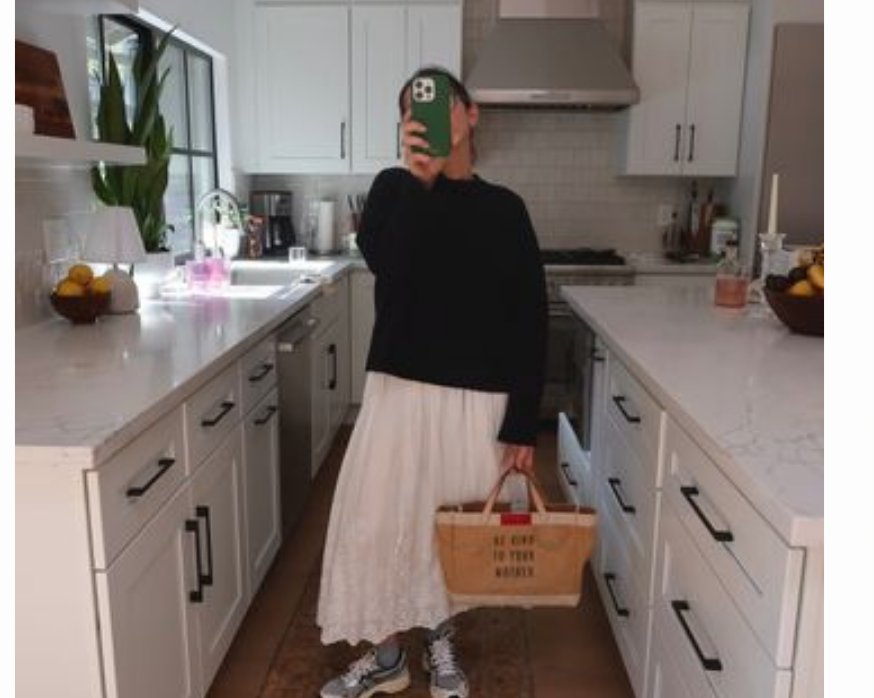 click on "Had this one made a few years back, and it's been a favorite ever since. Might need to get another soon!
READ MORE" at bounding box center [437, 363] 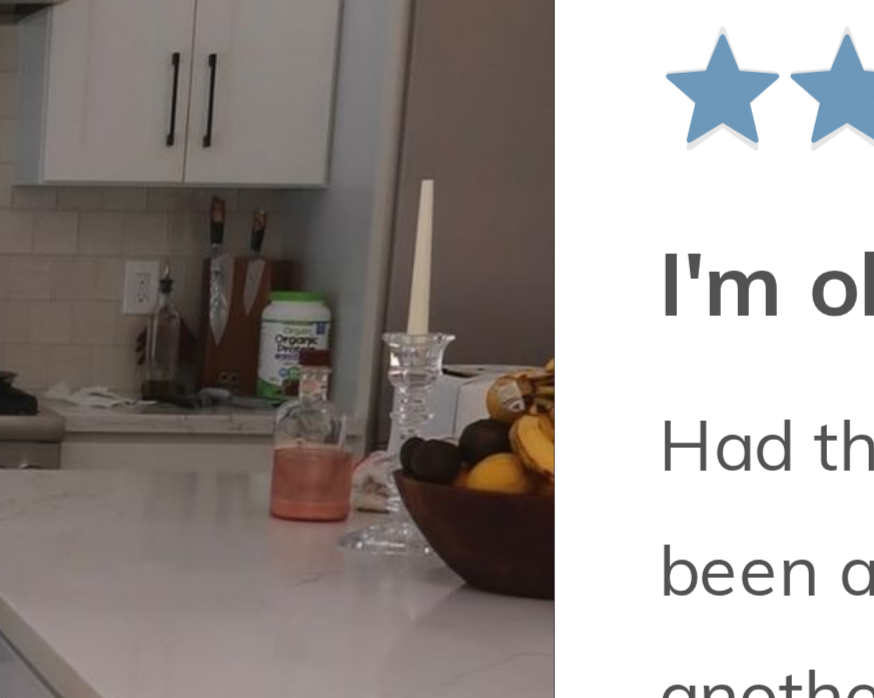 scroll, scrollTop: 71, scrollLeft: 0, axis: vertical 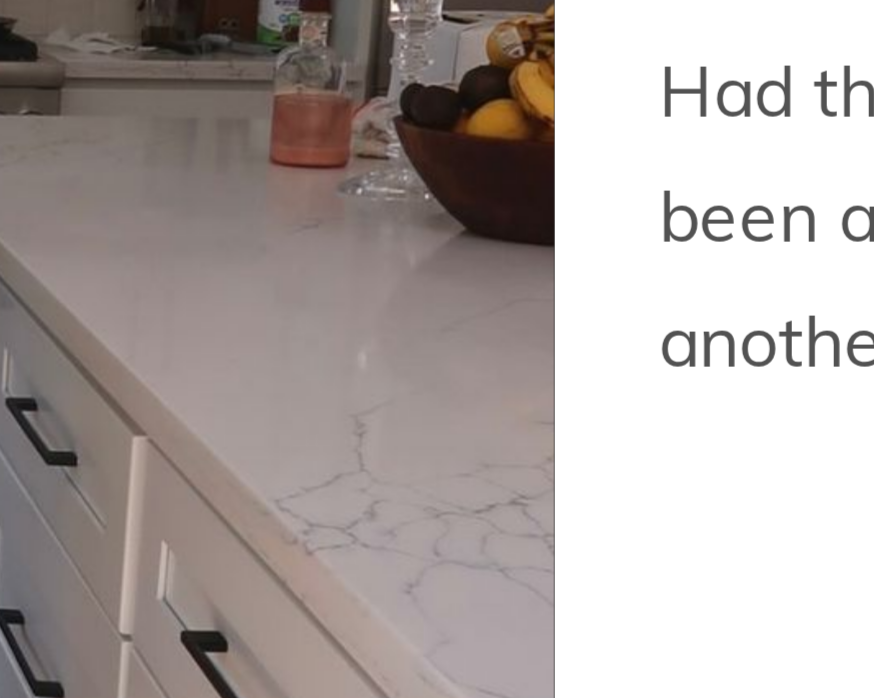 type 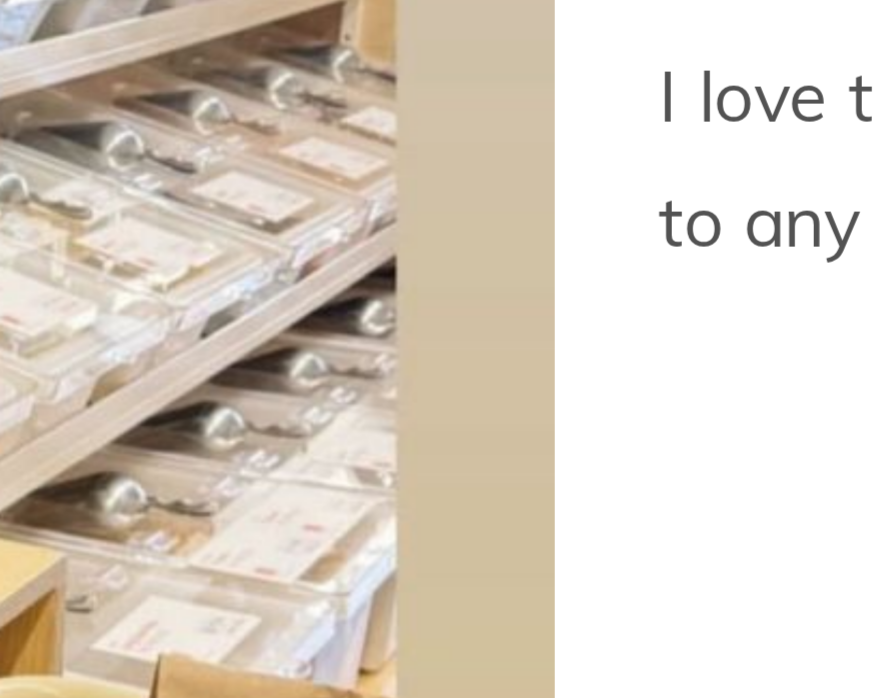 scroll, scrollTop: 76, scrollLeft: 0, axis: vertical 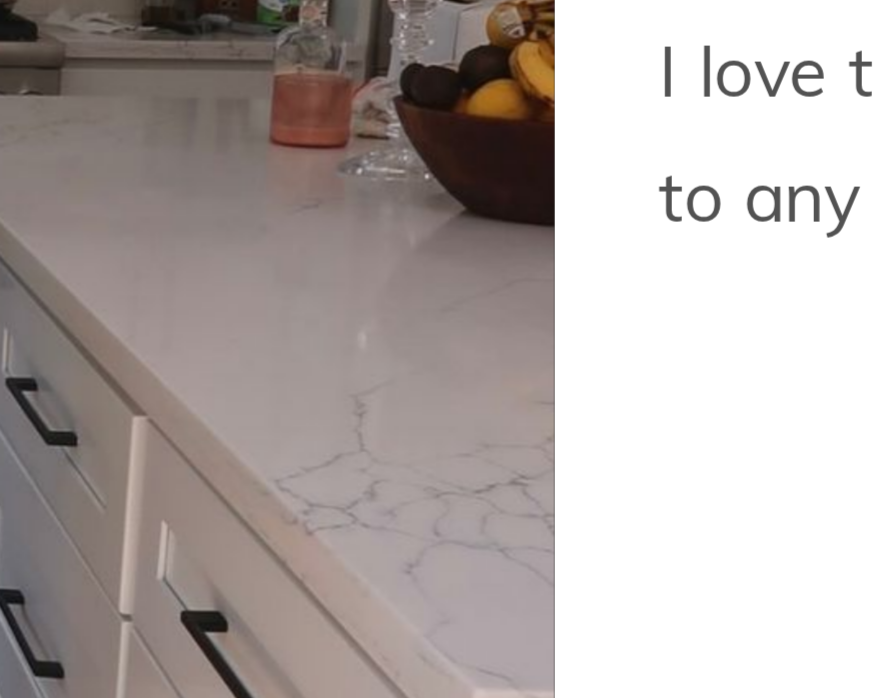click on "R
ravayna
Reviewed by ravayna
Reviewing
Wine Tote in Navy
Review posted about 2 months ago
Rated 5 out of 5
Reusable and Refined
I love that it's reusable—adds a sustainable touch to any celebration.
Was this helpful?
0   people voted yes
0   people voted no" at bounding box center (647, 344) 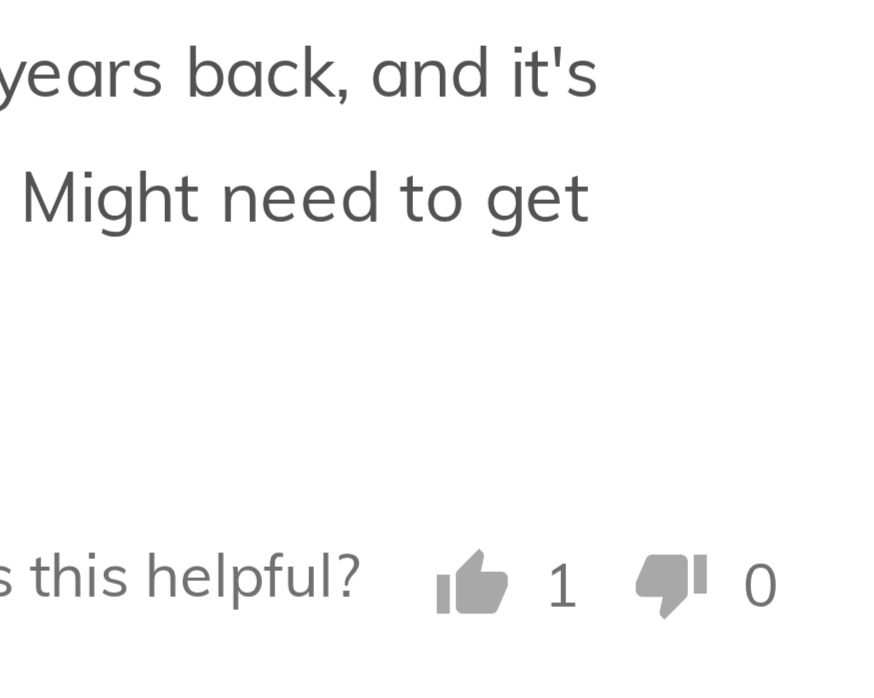 scroll, scrollTop: 3319, scrollLeft: 0, axis: vertical 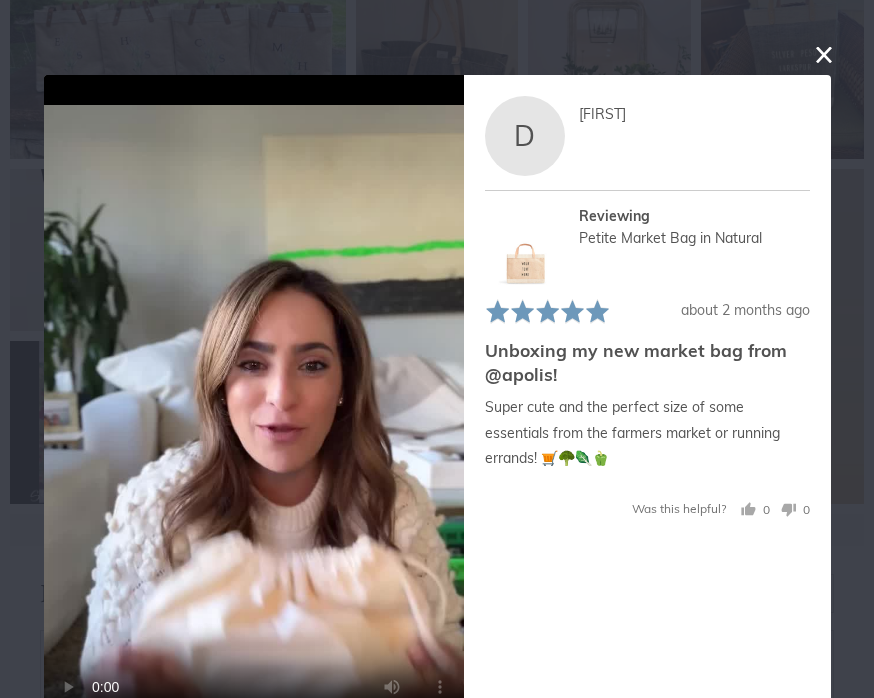 click at bounding box center (823, 55) 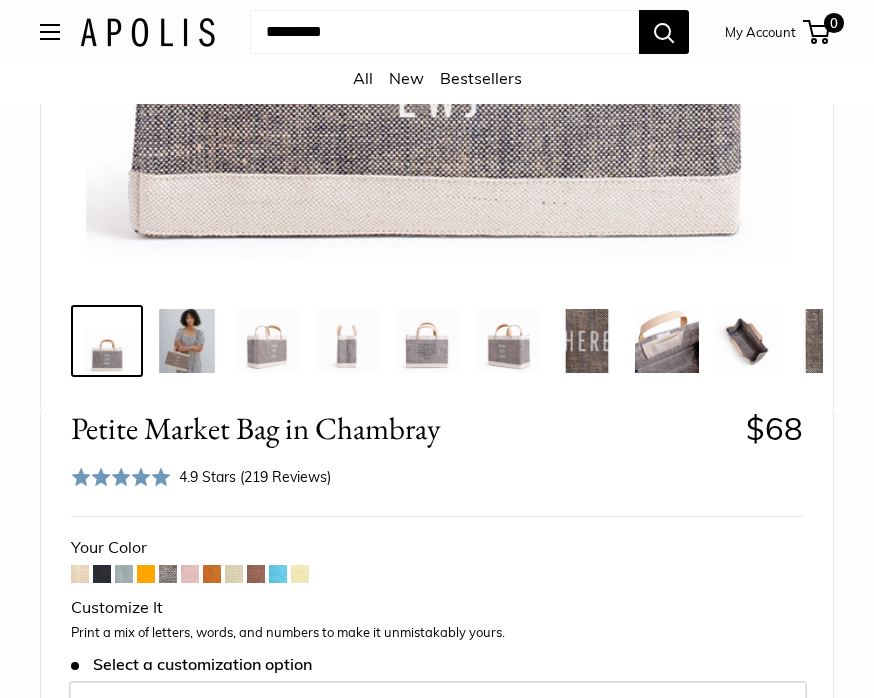 scroll, scrollTop: 625, scrollLeft: 0, axis: vertical 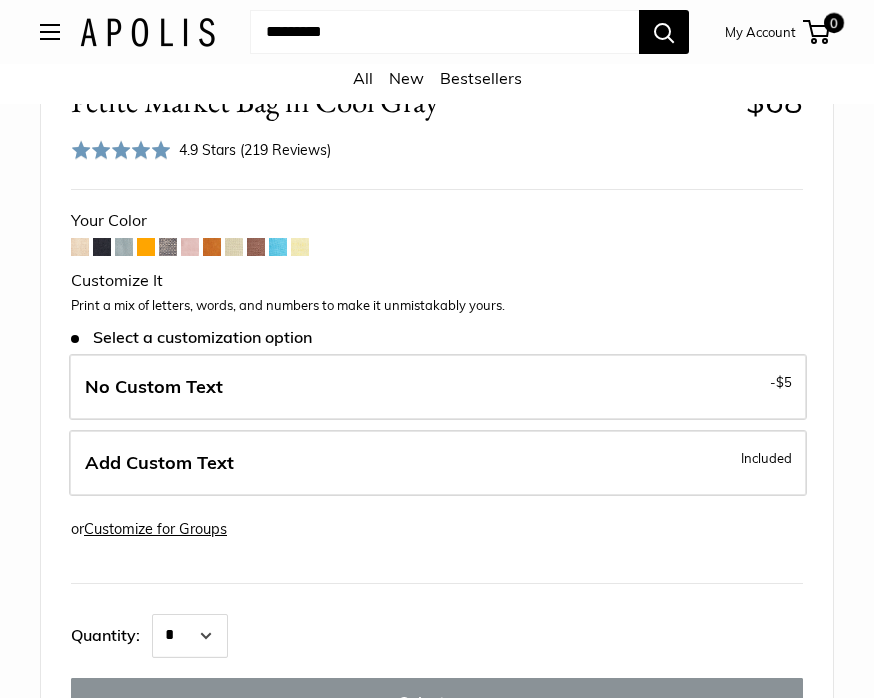 click on "Add Custom Text
Included" at bounding box center (438, 464) 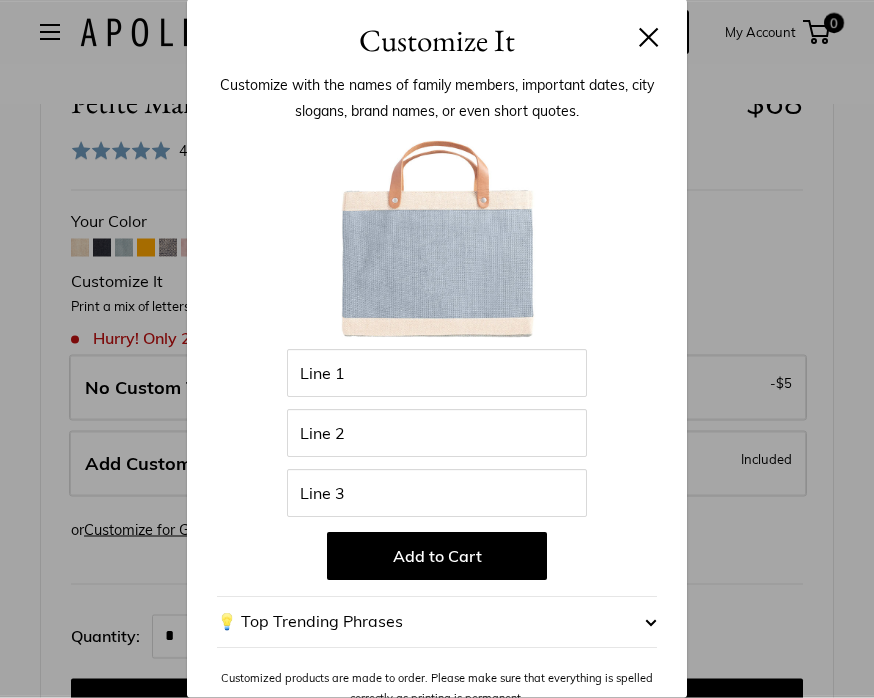 scroll, scrollTop: 953, scrollLeft: 0, axis: vertical 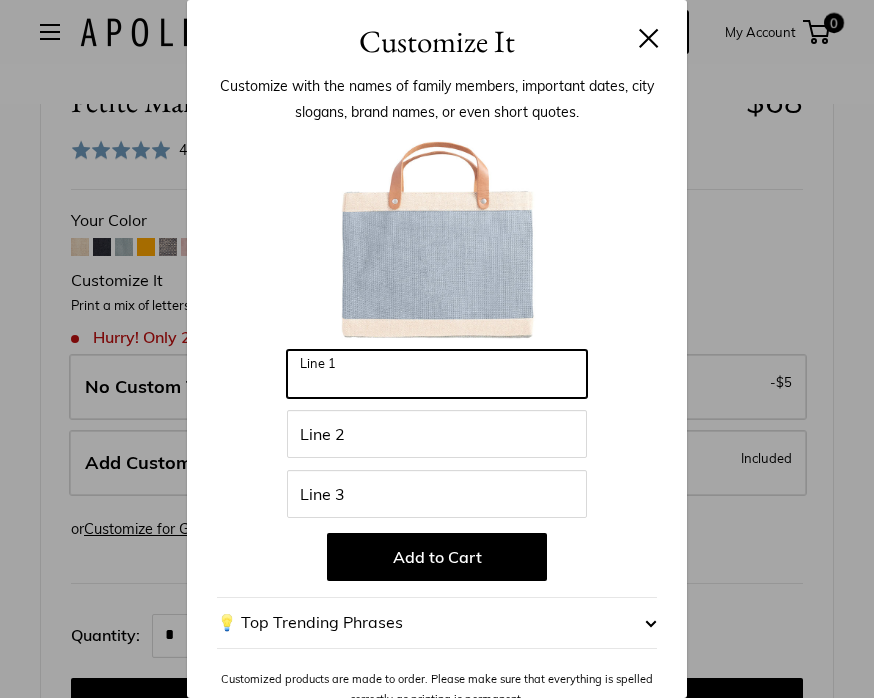 click on "Line 1" at bounding box center [437, 374] 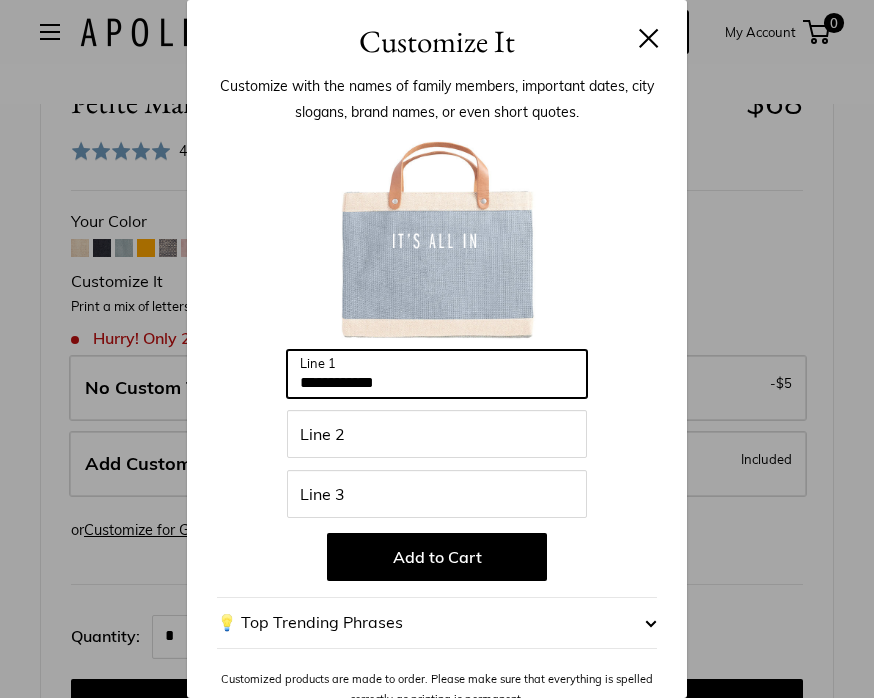 type on "**********" 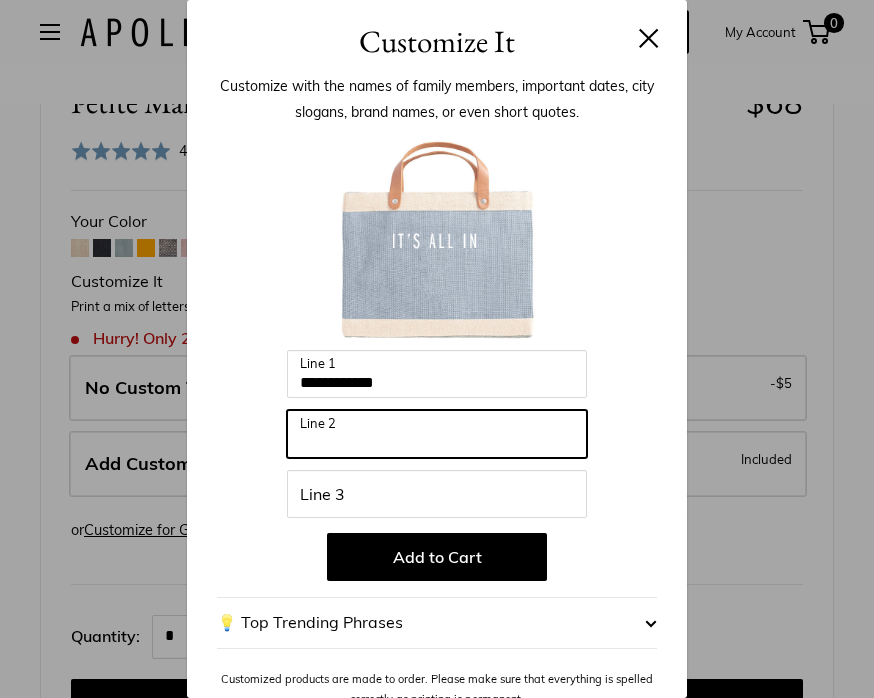 click on "Line 2" at bounding box center [437, 434] 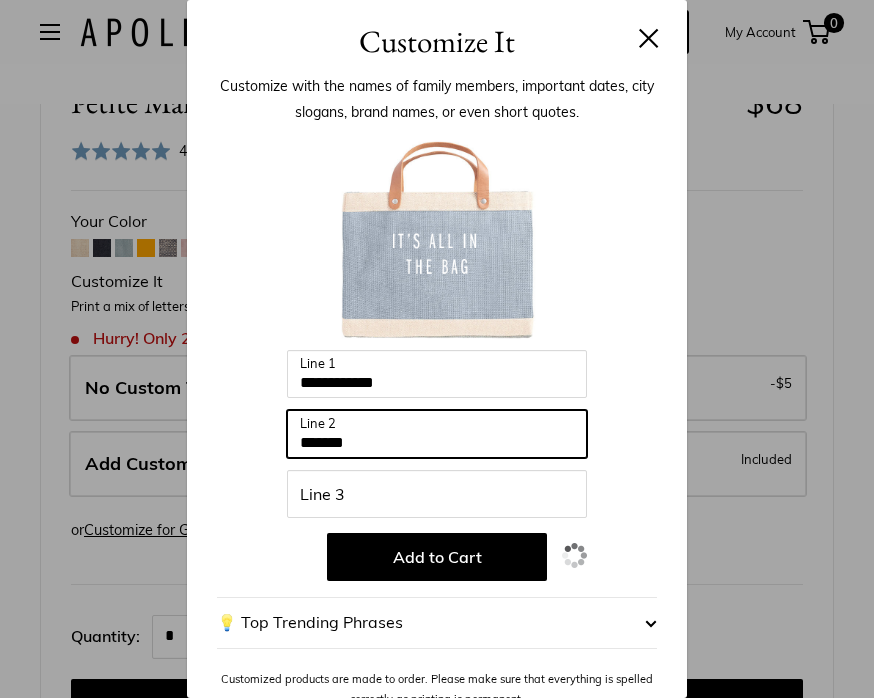 type on "*******" 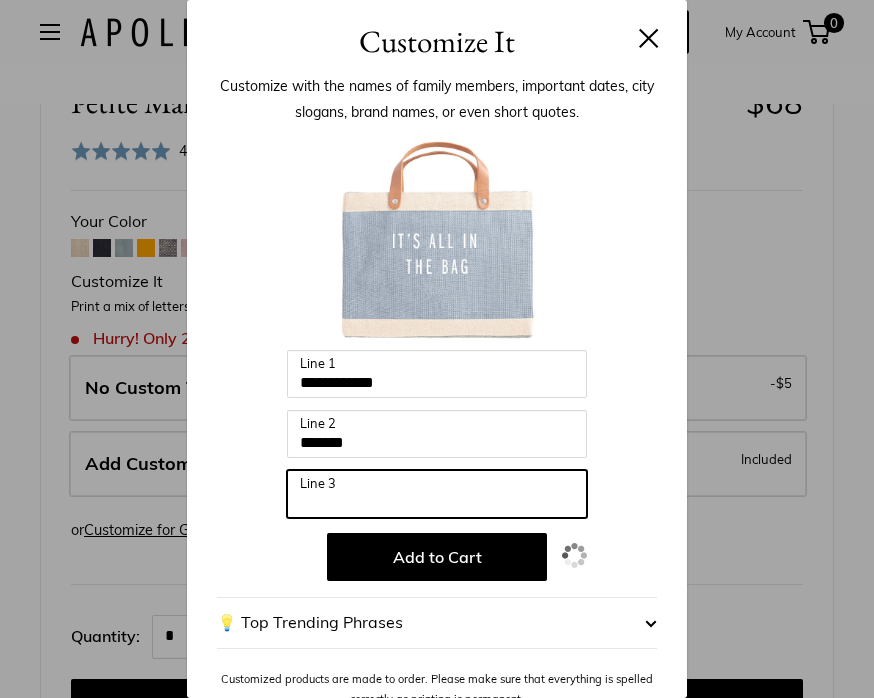 click on "Line 3" at bounding box center [437, 494] 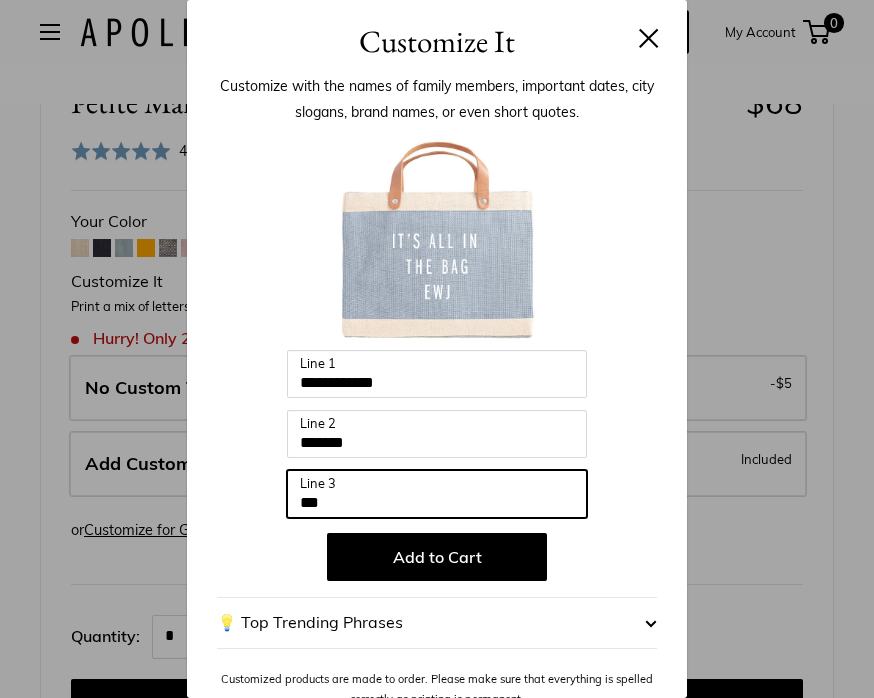 type on "***" 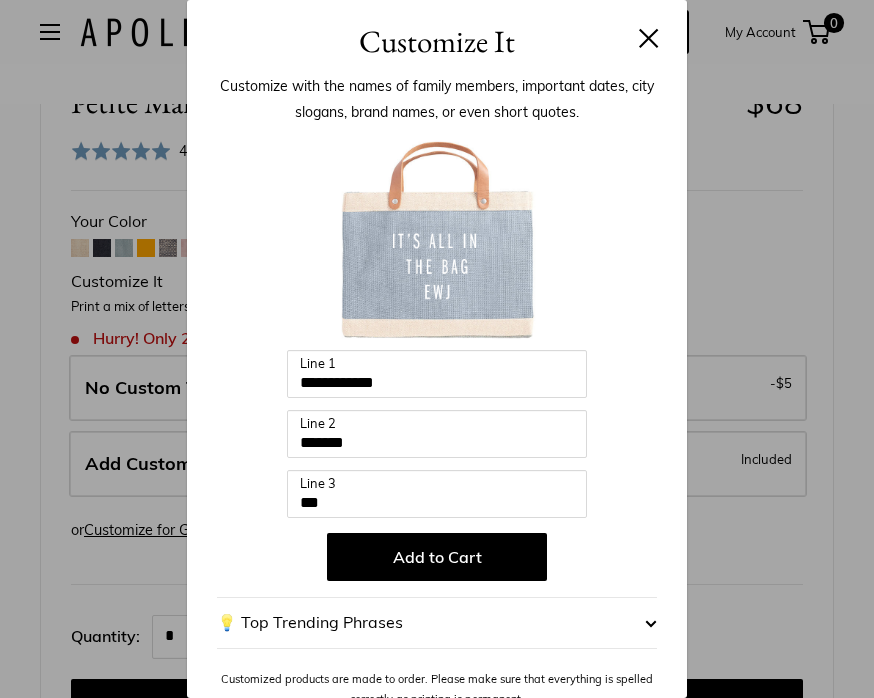 click at bounding box center (437, 240) 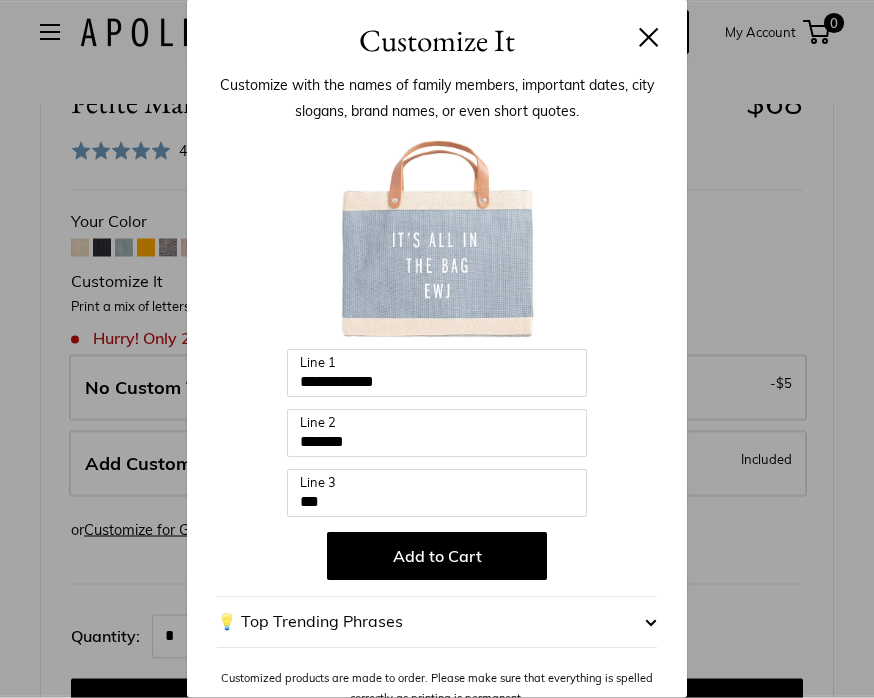 click on "Add to Cart" at bounding box center [437, 557] 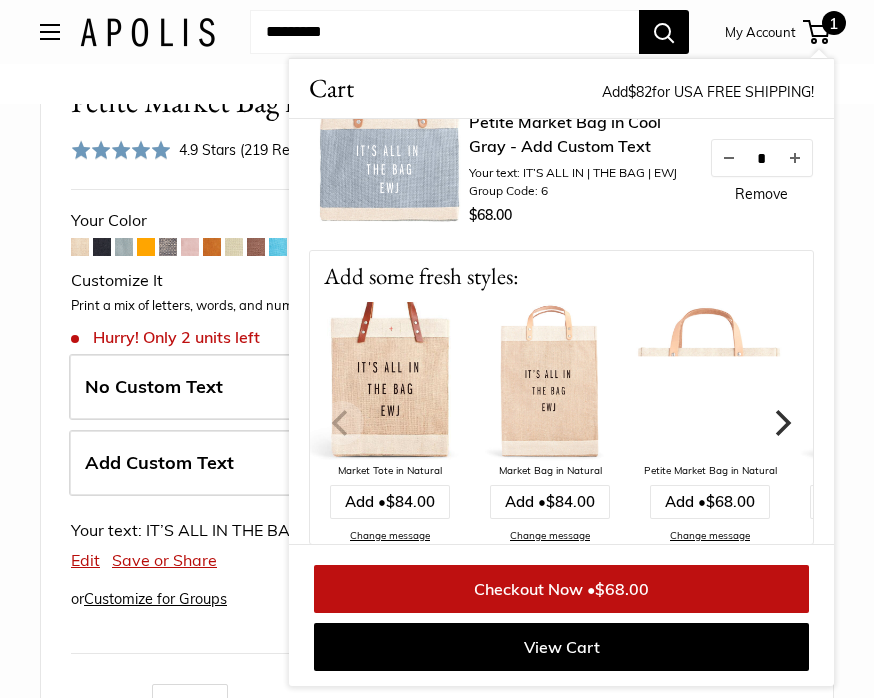 scroll, scrollTop: 71, scrollLeft: 0, axis: vertical 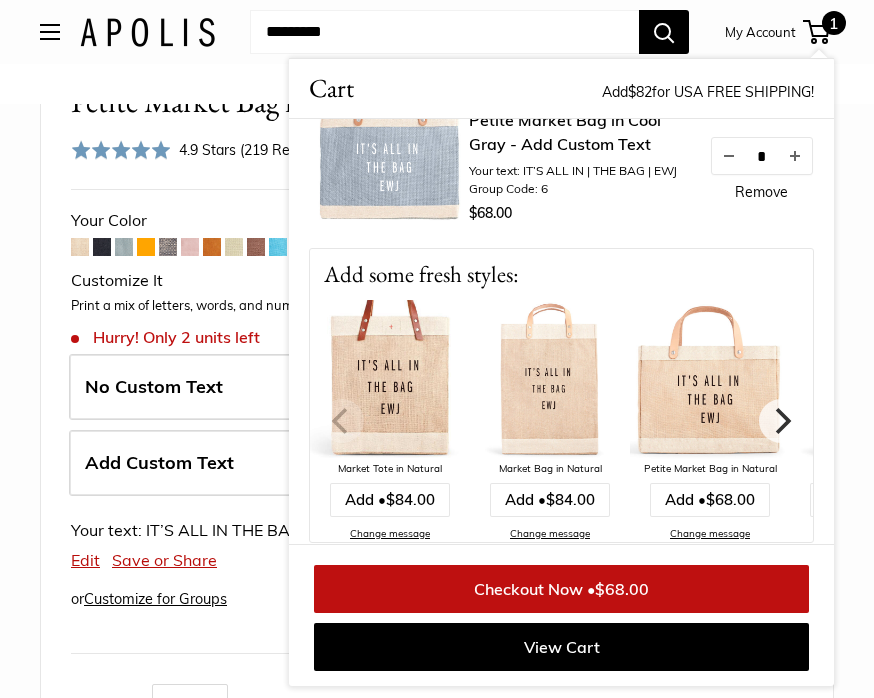 click 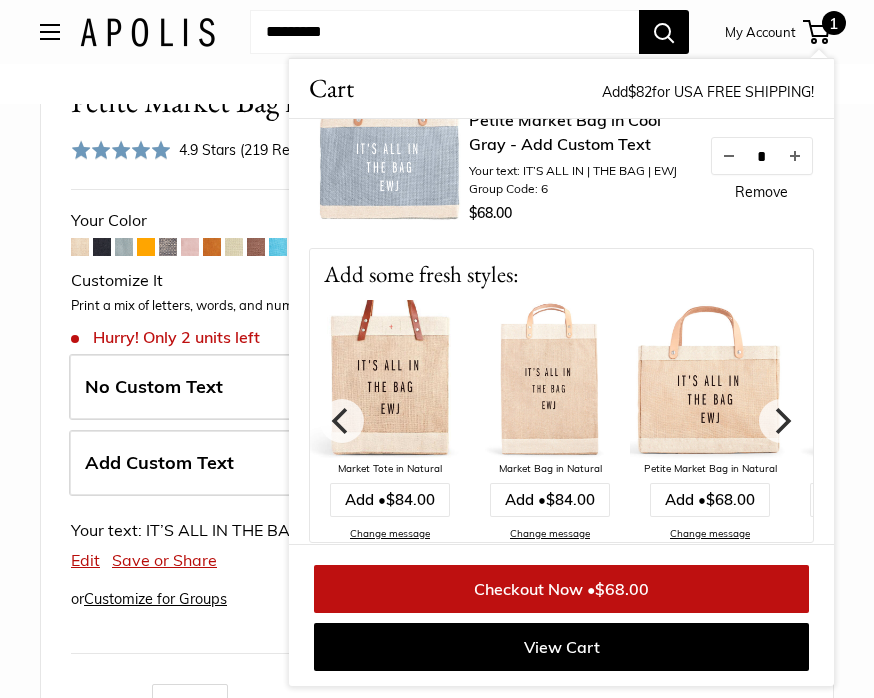click 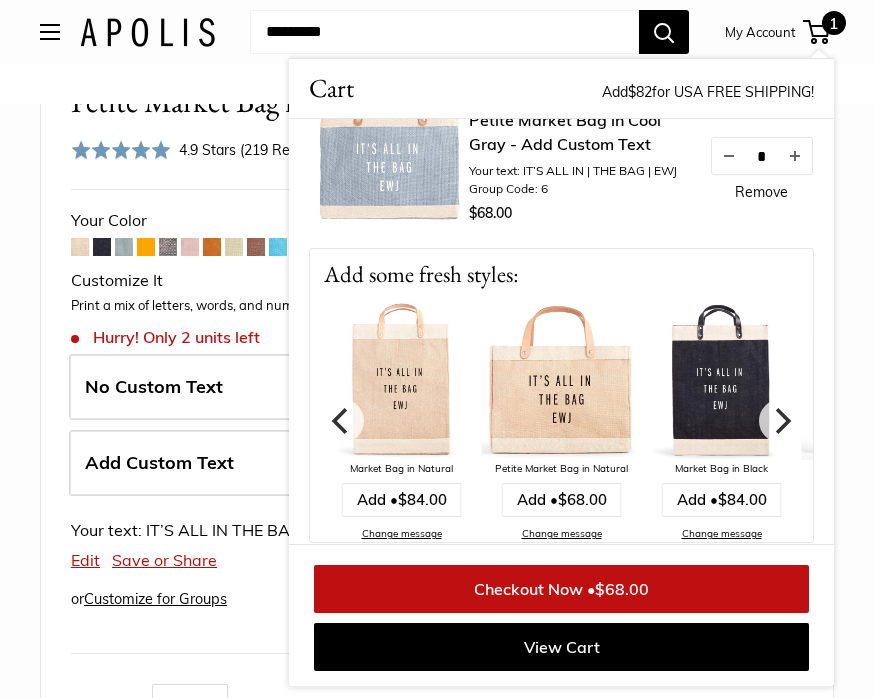 scroll, scrollTop: 0, scrollLeft: 0, axis: both 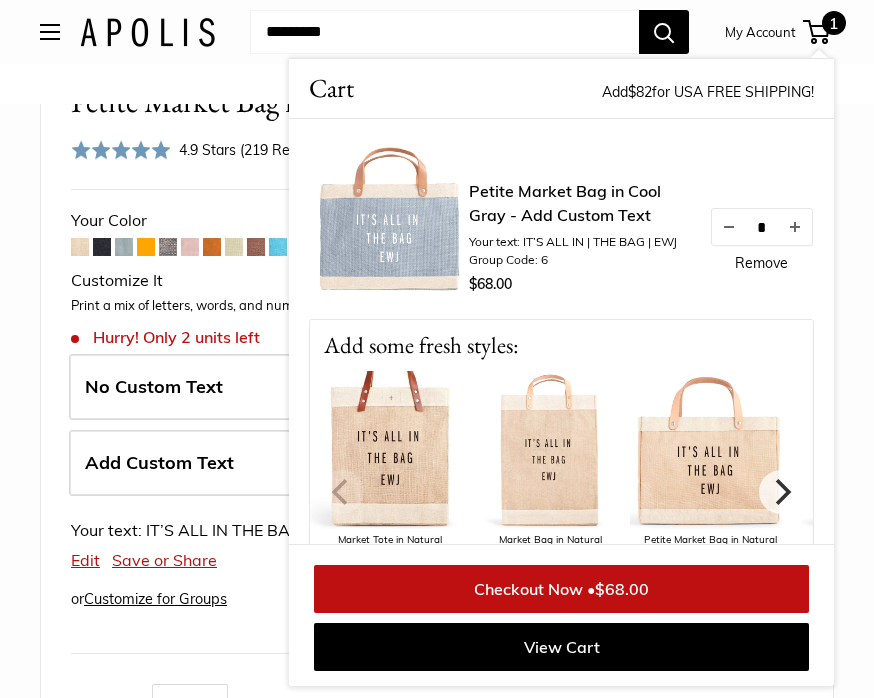 click on "Petite Market Bag in Cool Gray
$68
Rated 4.9 out of 5
4.9 Stars (219 Reviews)
Click to go to reviews
Customizable Text Short Handle Save  $-68
$68
/
& USA Free Shipping  $150 +
Your Color" at bounding box center (437, 622) 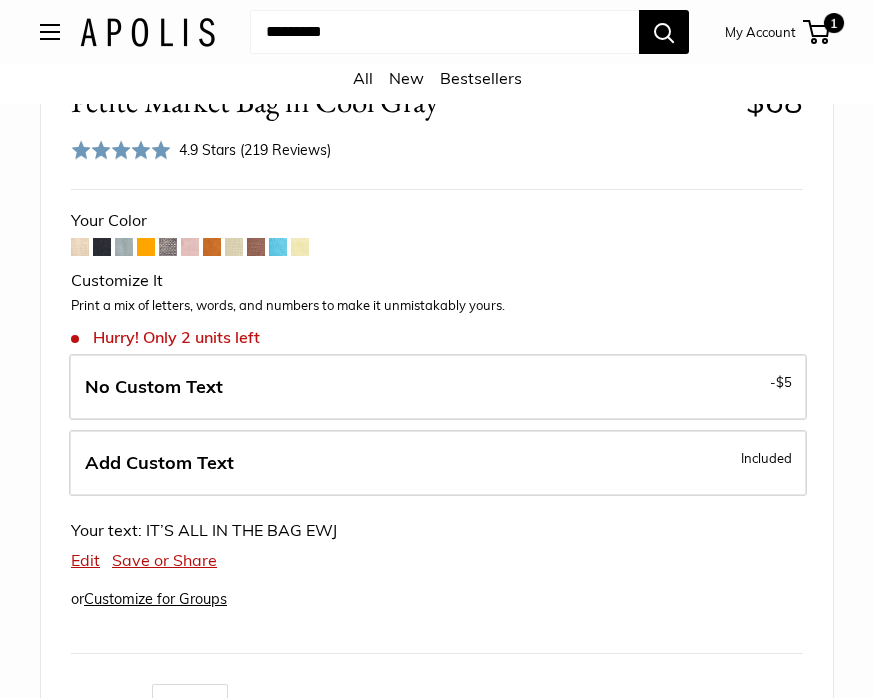 click at bounding box center [190, 247] 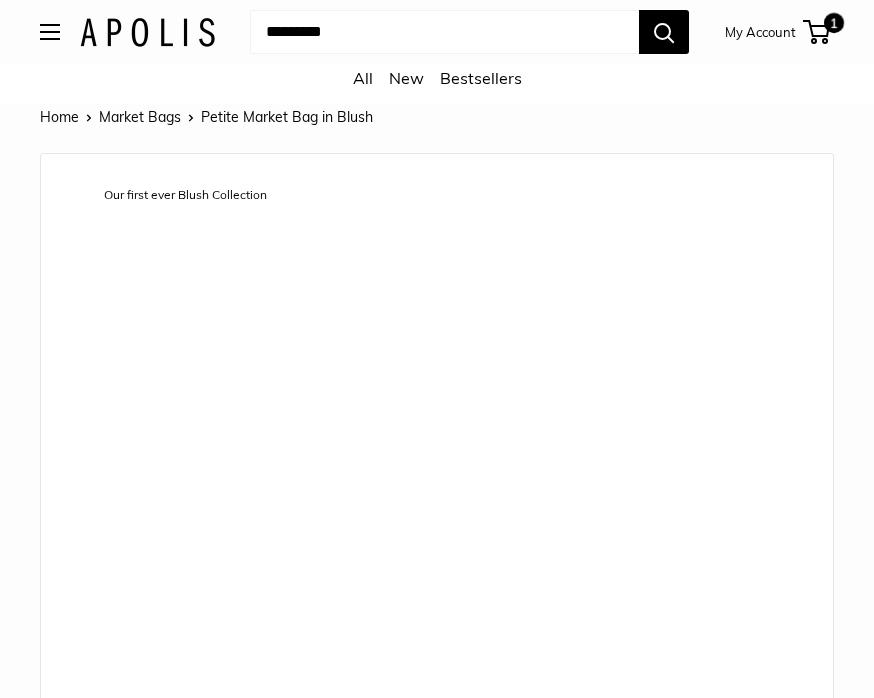scroll, scrollTop: 0, scrollLeft: 0, axis: both 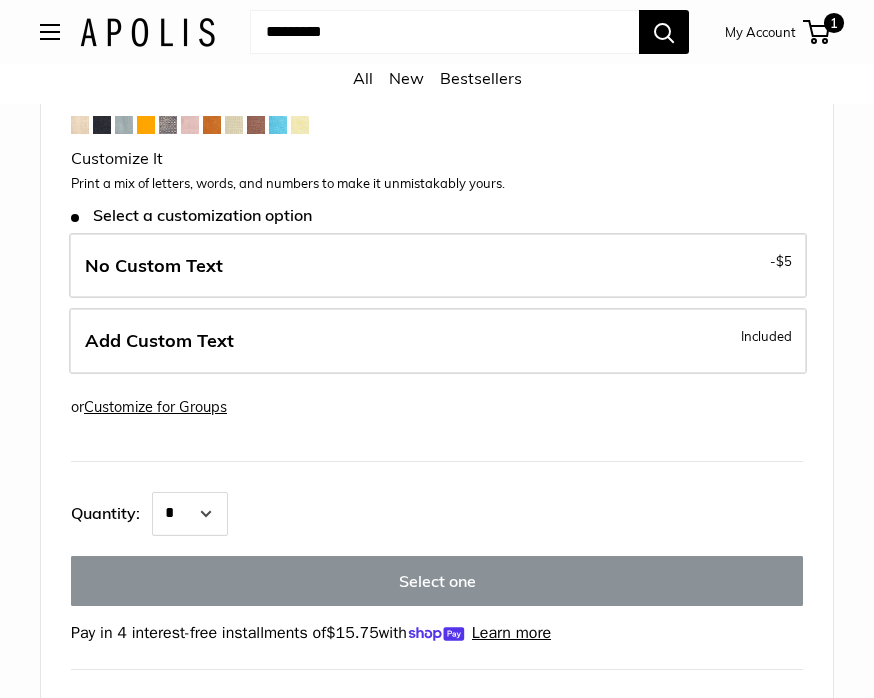 click on "Add Custom Text
Included" at bounding box center [438, 341] 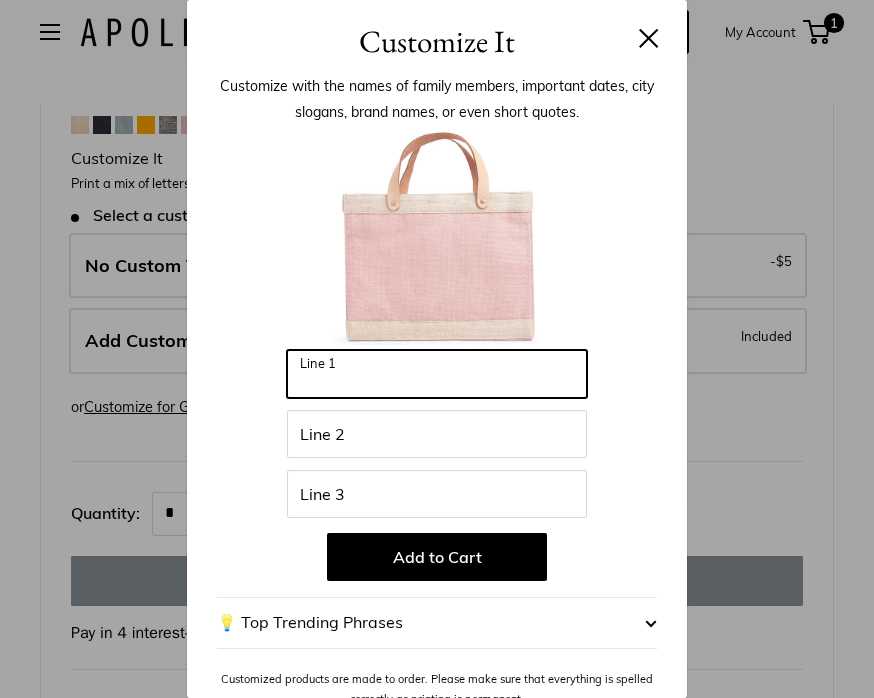 click on "Line 1" at bounding box center [437, 374] 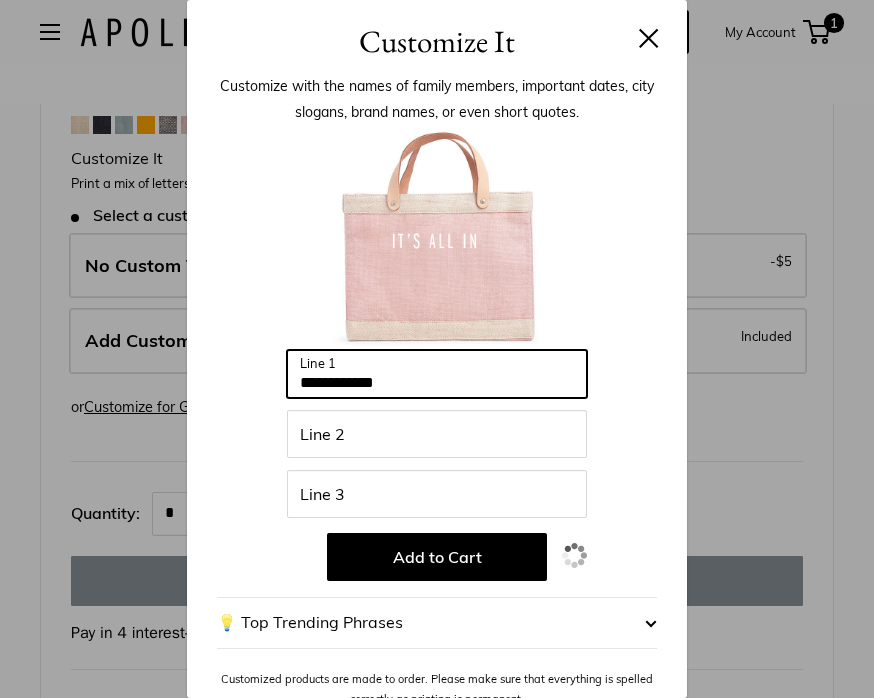 type on "**********" 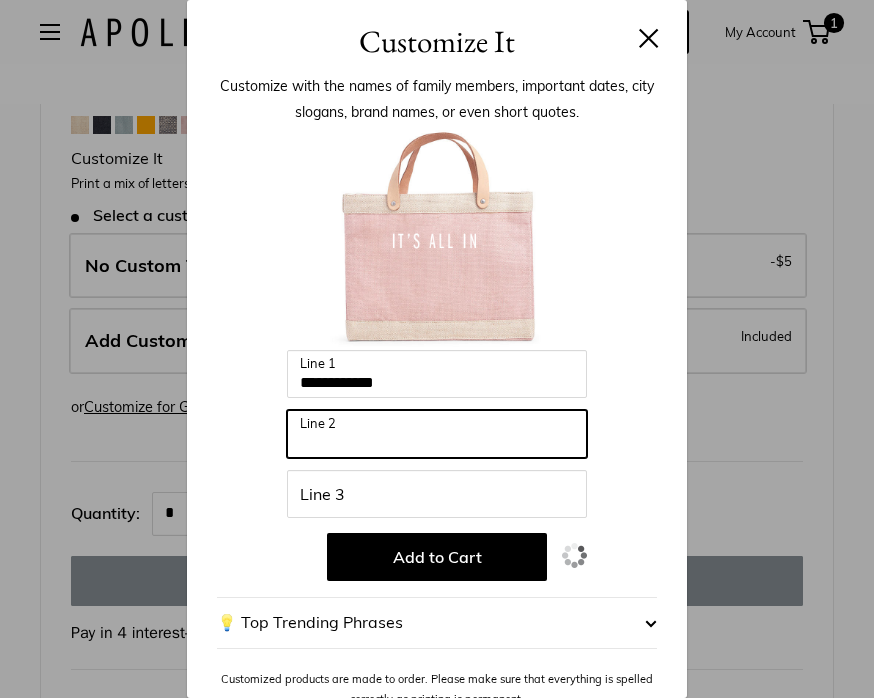 click on "Line 2" at bounding box center (437, 434) 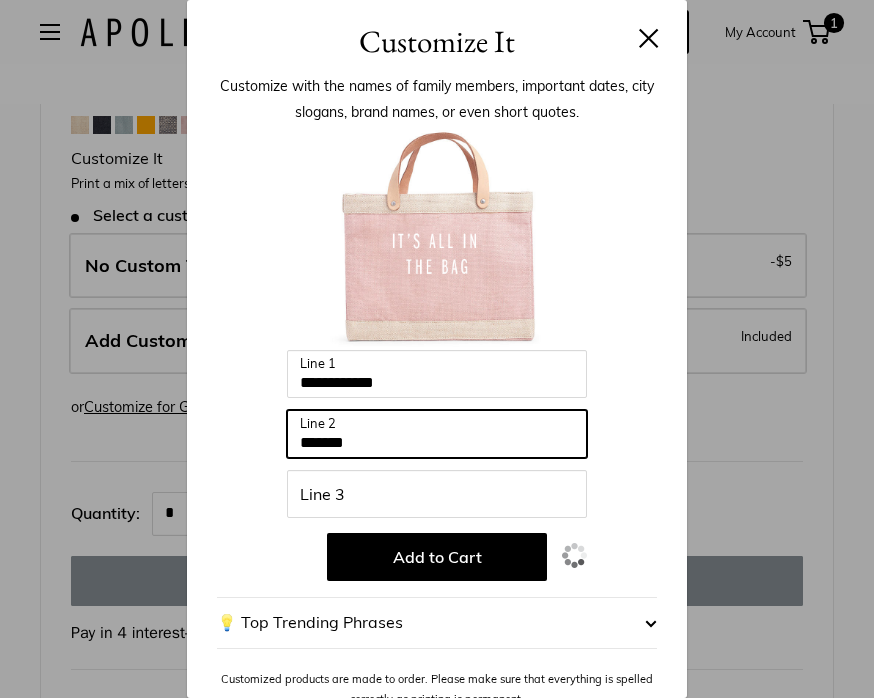 type on "*******" 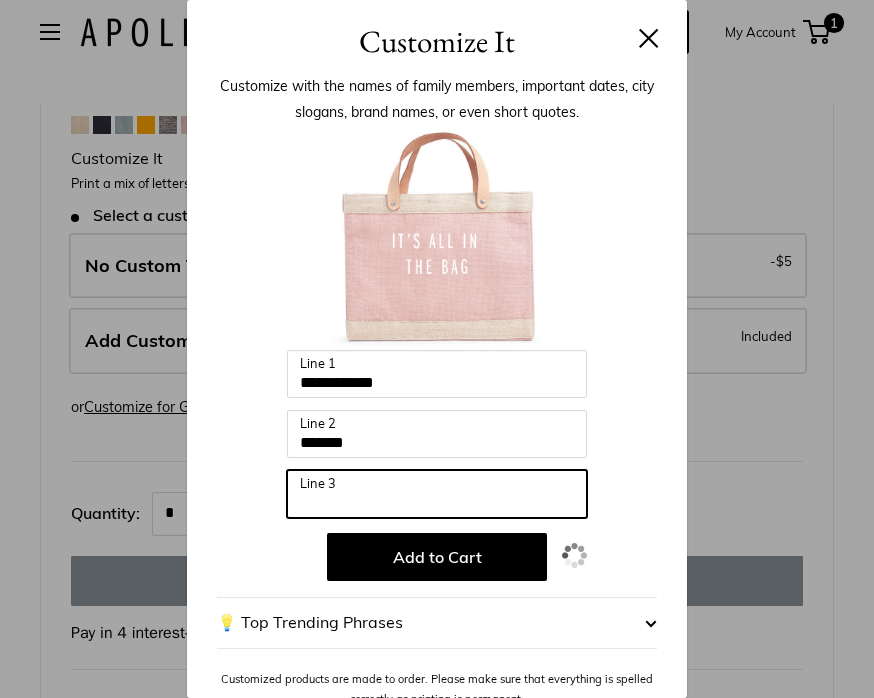 click on "Line 3" at bounding box center (437, 494) 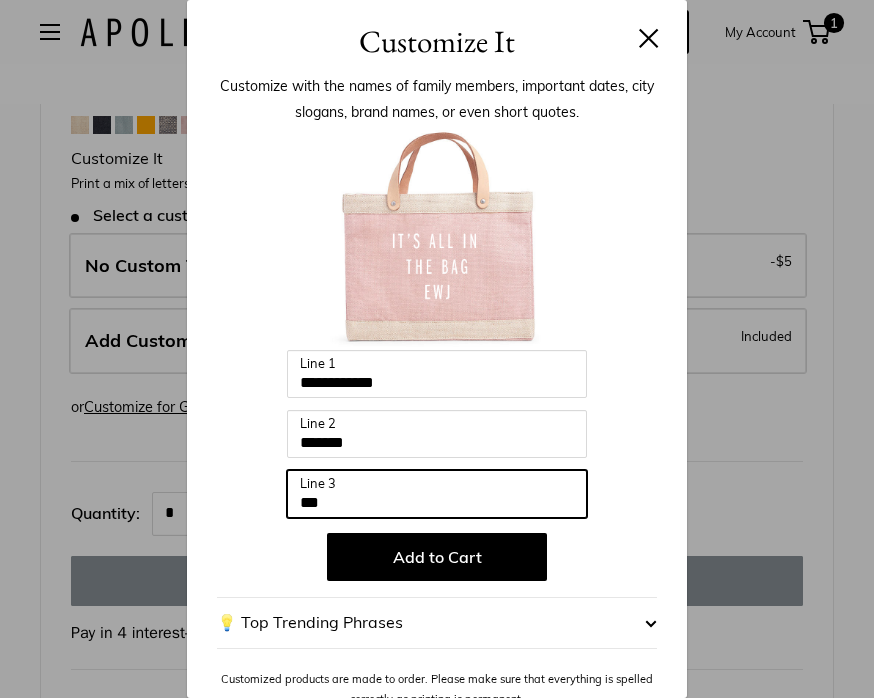 type on "***" 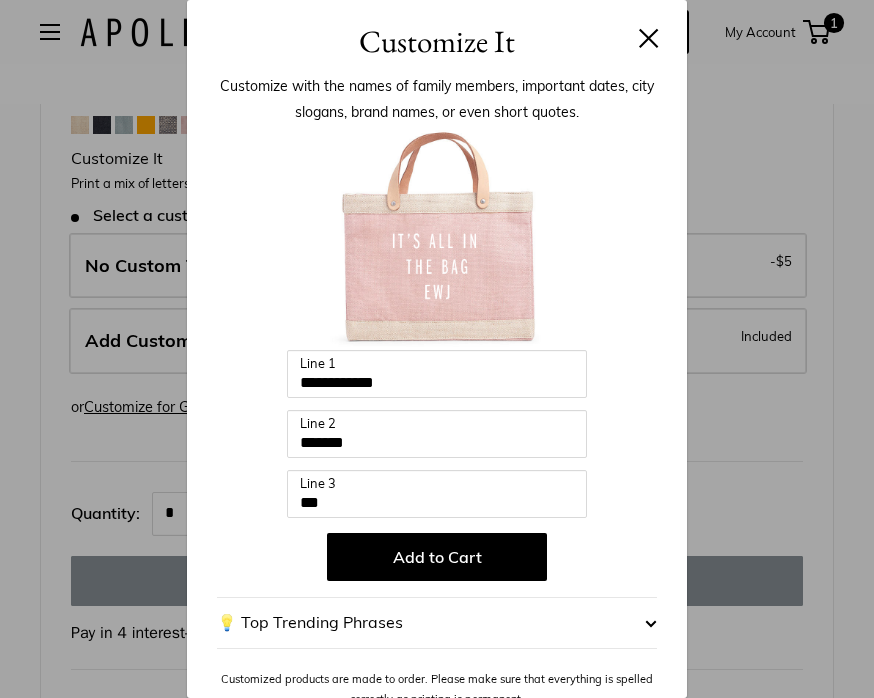 click on "Add to Cart" at bounding box center [437, 557] 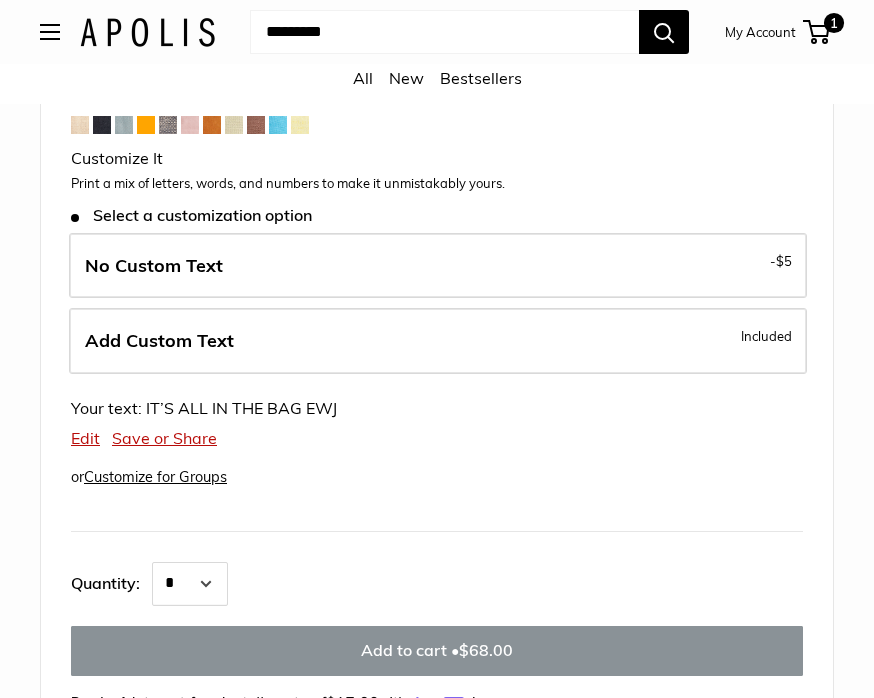 click at bounding box center [278, 125] 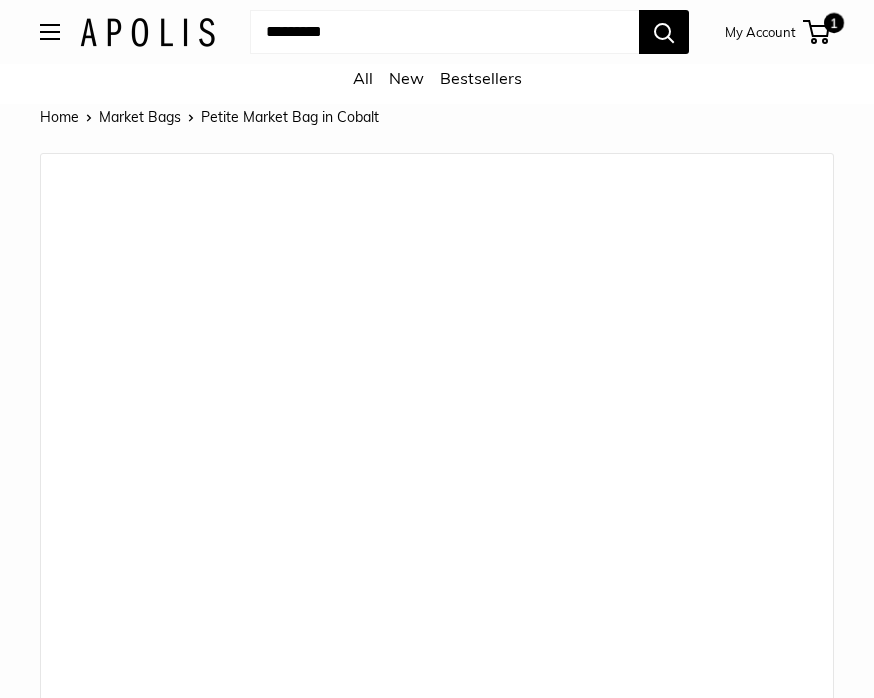 scroll, scrollTop: 0, scrollLeft: 0, axis: both 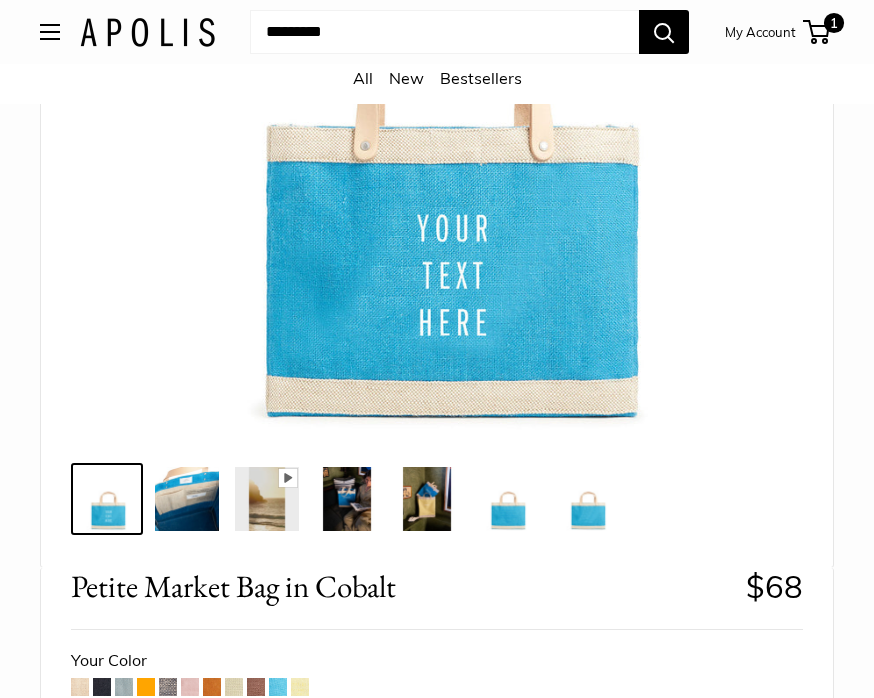 click at bounding box center [146, 688] 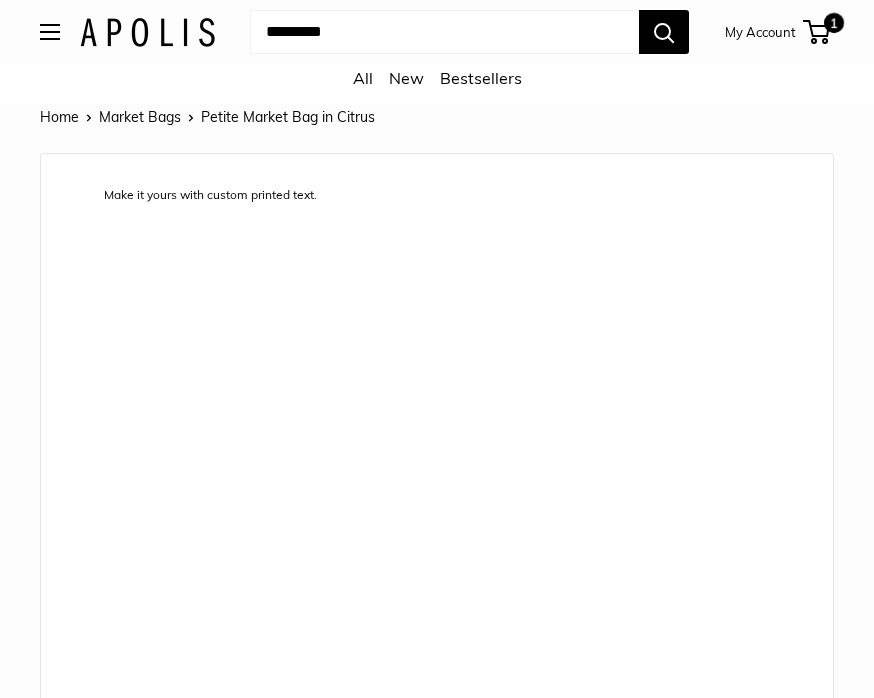 scroll, scrollTop: 0, scrollLeft: 0, axis: both 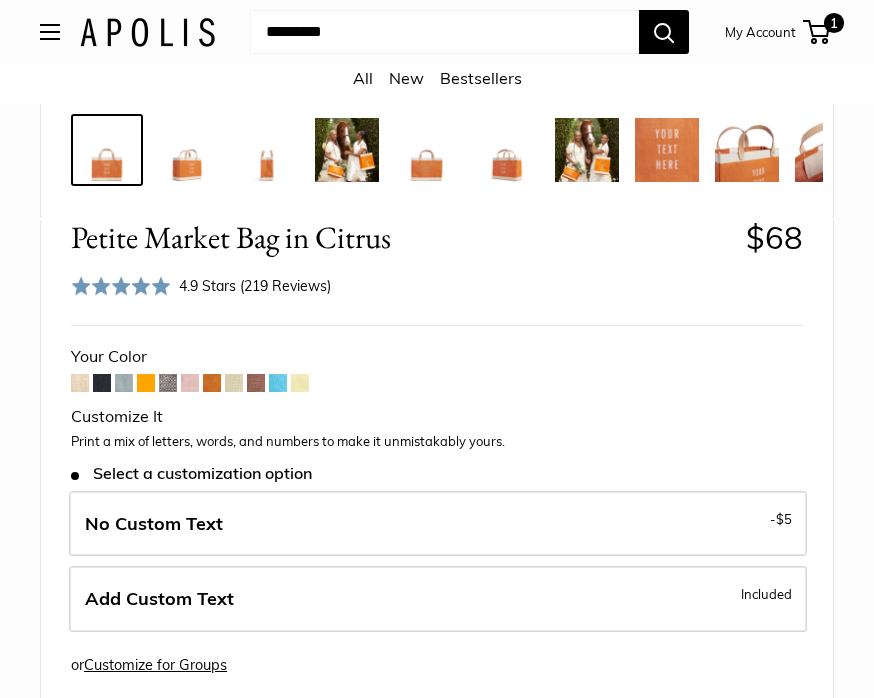 click on "Add Custom Text" at bounding box center (159, 598) 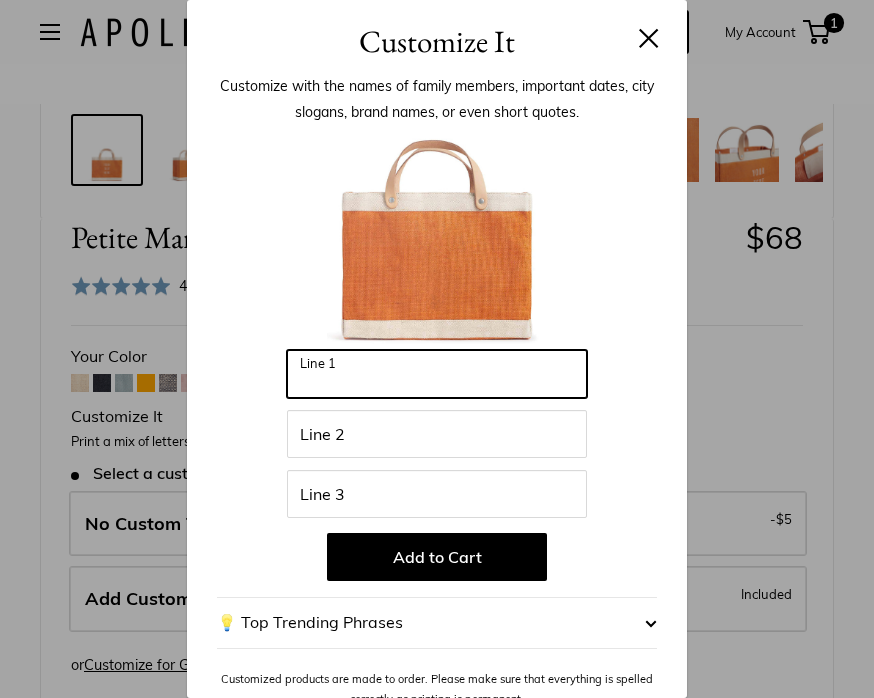 click on "Line 1" at bounding box center (437, 374) 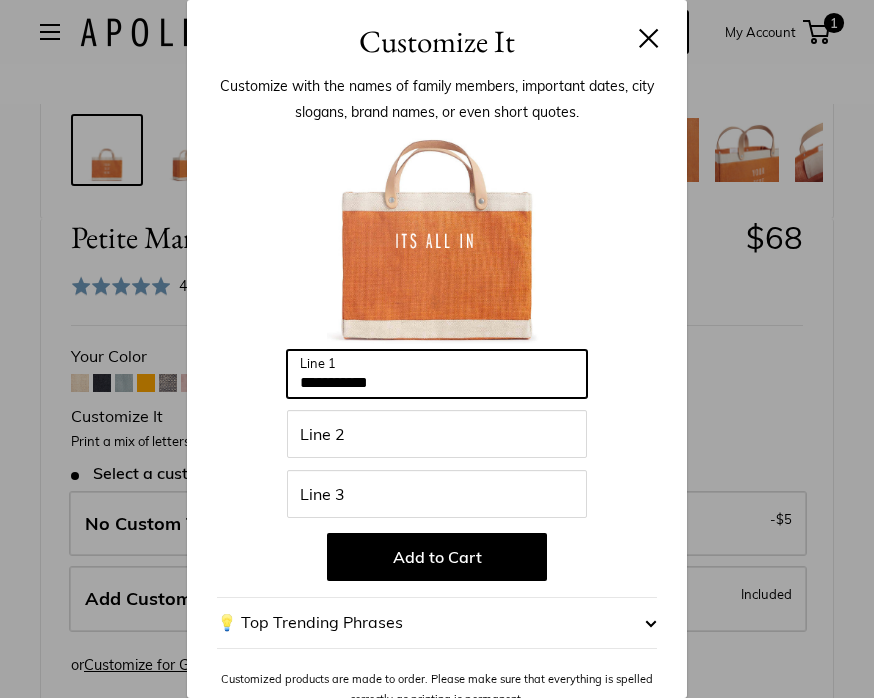 type on "**********" 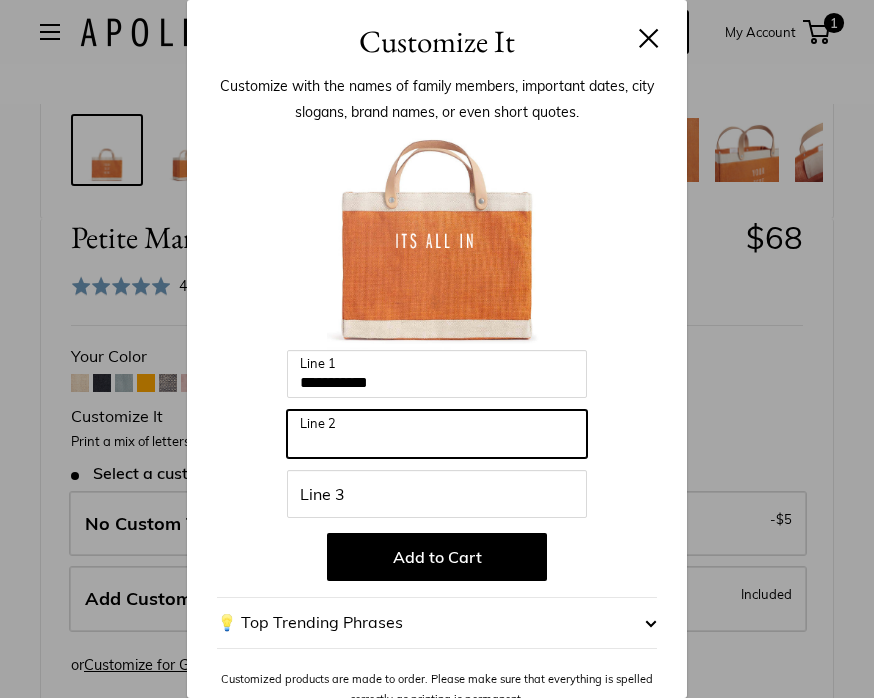 click on "Line 2" at bounding box center (437, 434) 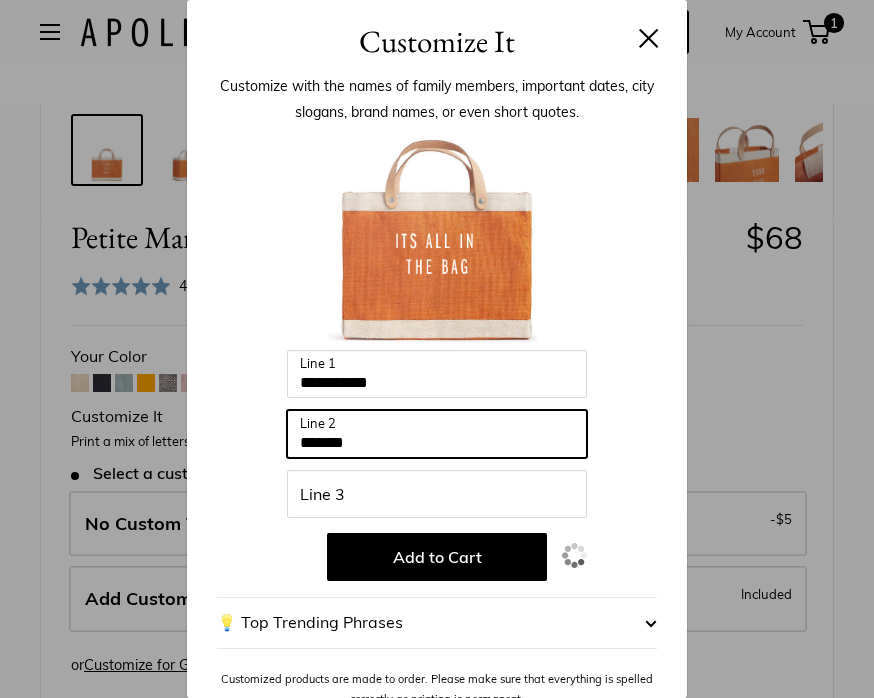 type on "*******" 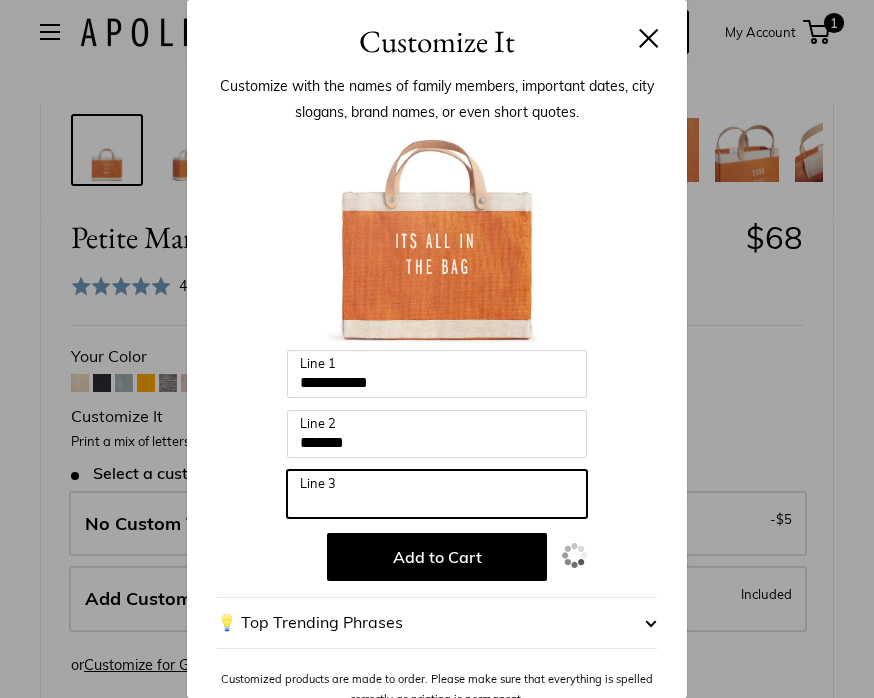 click on "Line 3" at bounding box center (437, 494) 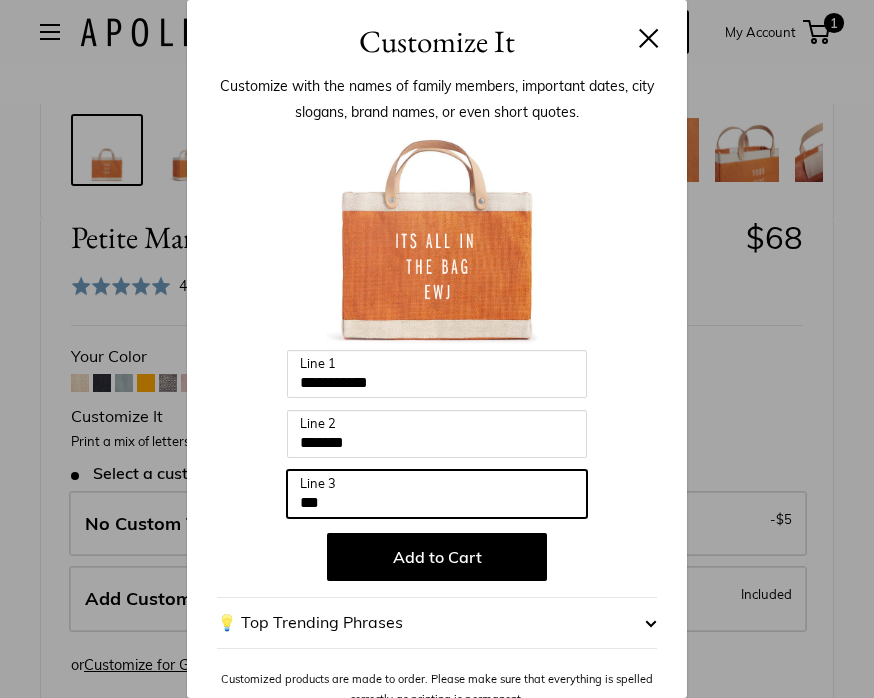 type on "***" 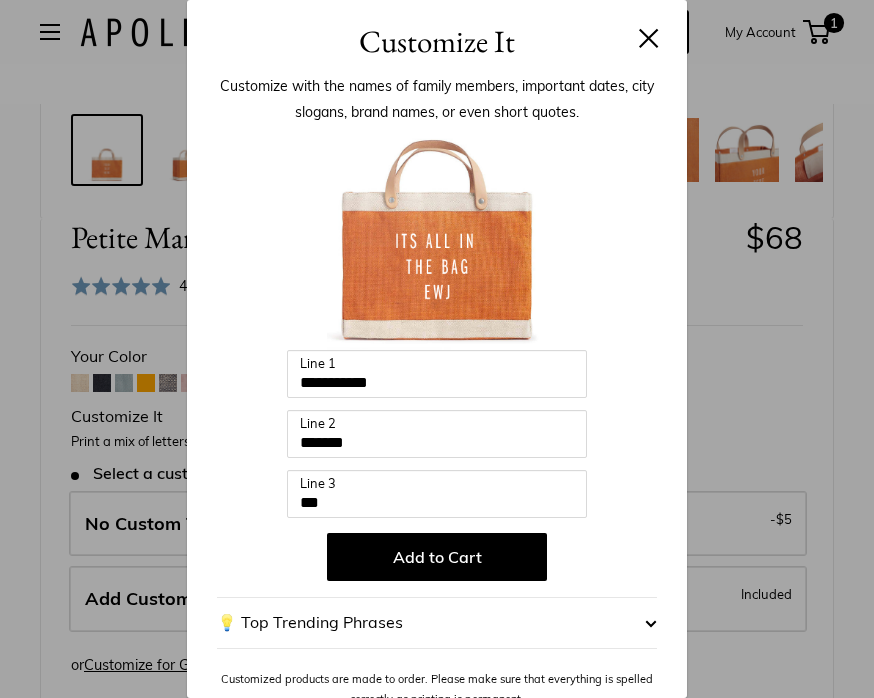click on "Add to Cart" at bounding box center [437, 557] 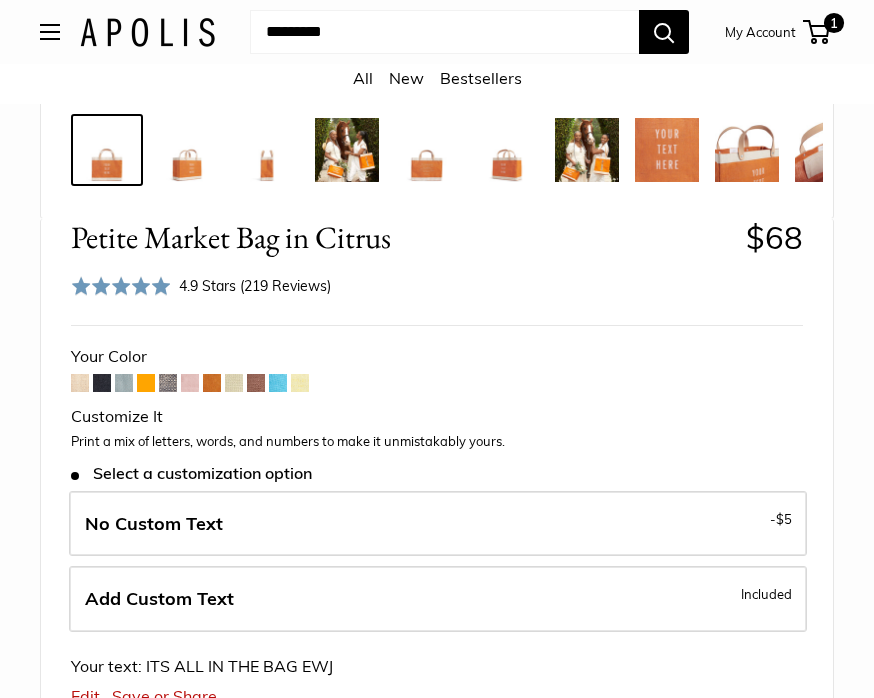 click at bounding box center [168, 383] 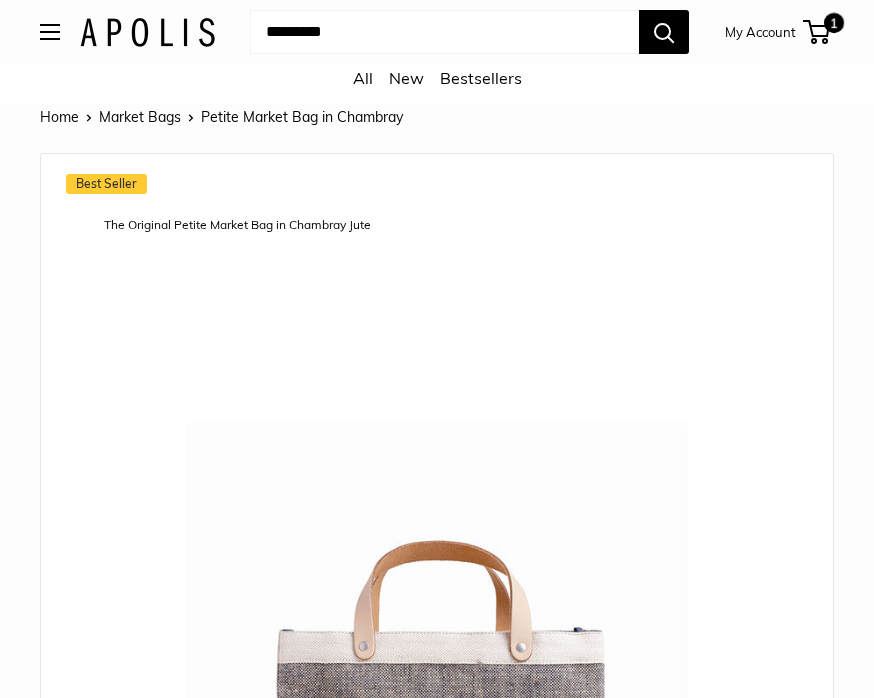 scroll, scrollTop: 0, scrollLeft: 0, axis: both 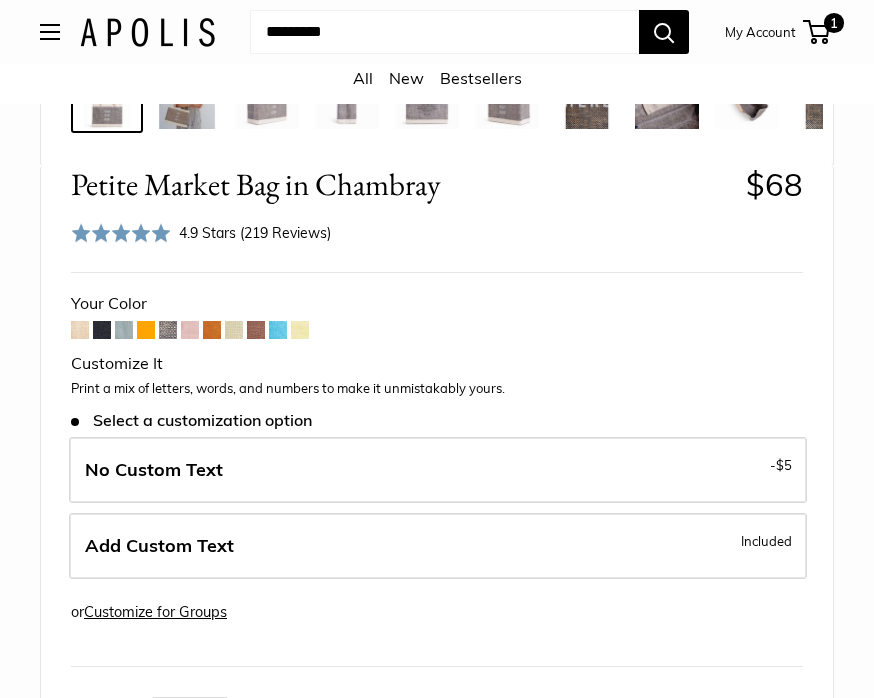 click on "Add Custom Text
Included" at bounding box center [438, 547] 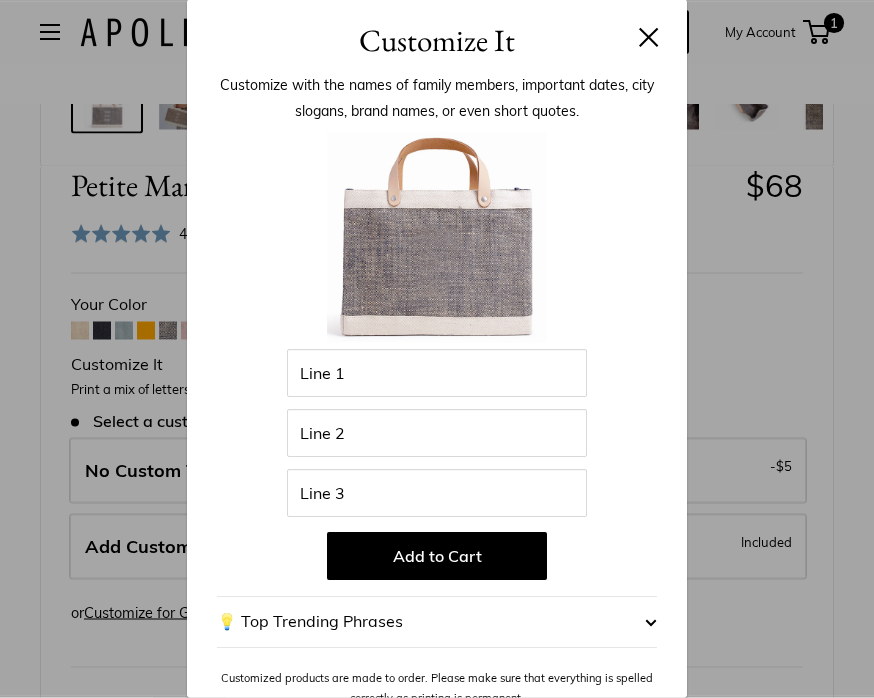 scroll, scrollTop: 870, scrollLeft: 0, axis: vertical 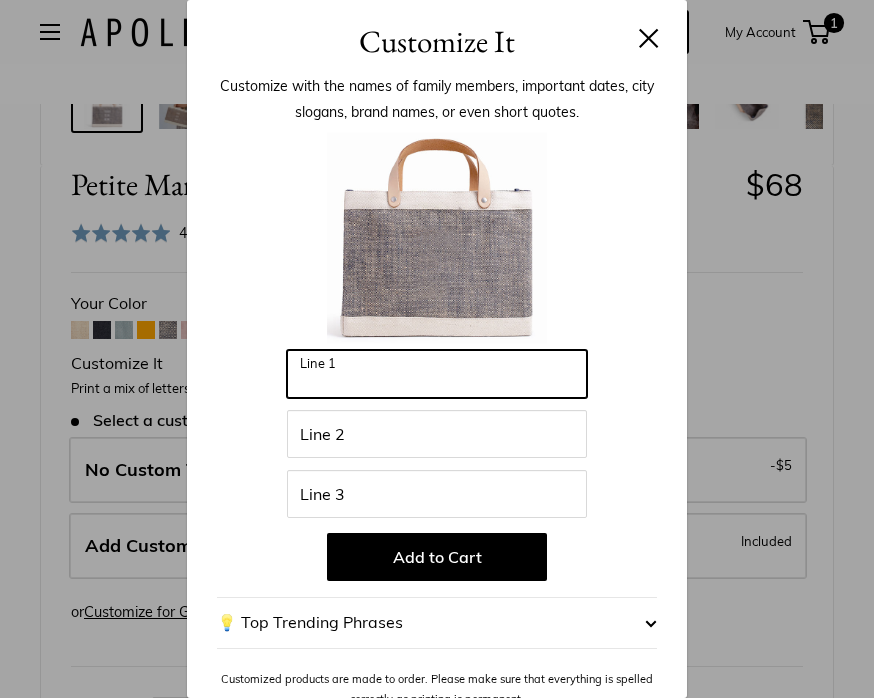 click on "Line 1" at bounding box center [437, 374] 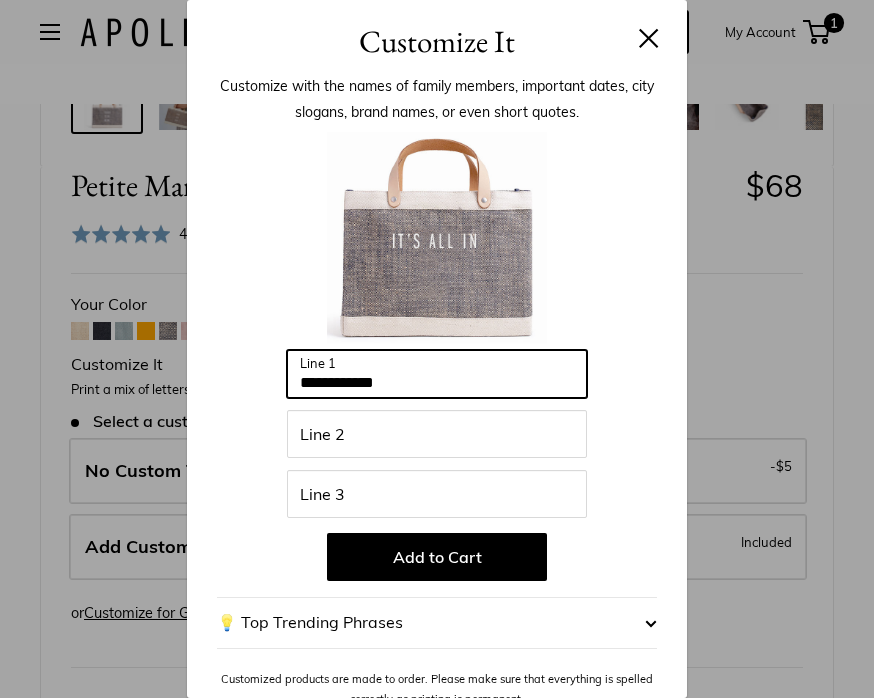 type on "**********" 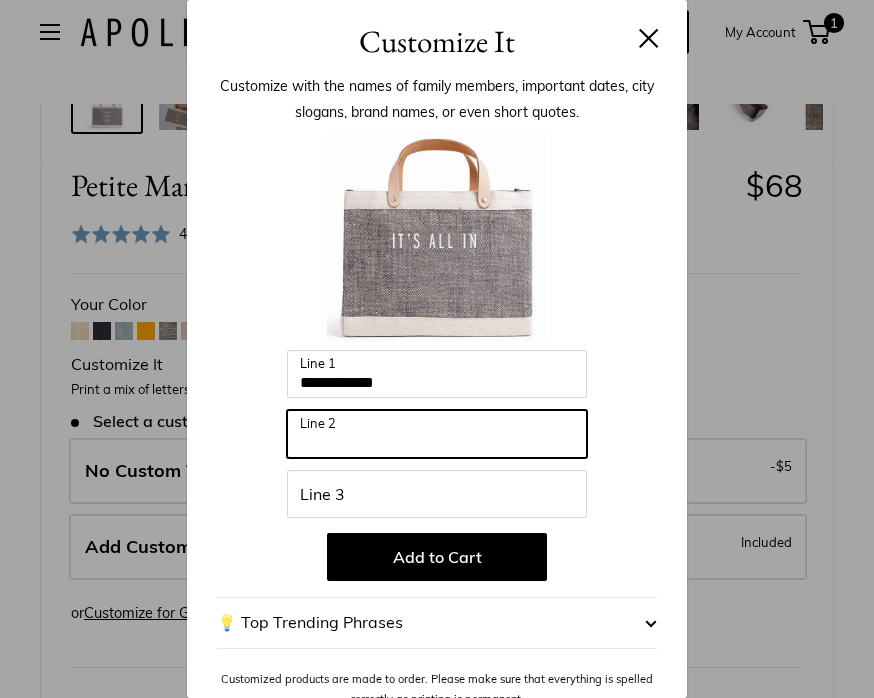 click on "Line 2" at bounding box center (437, 434) 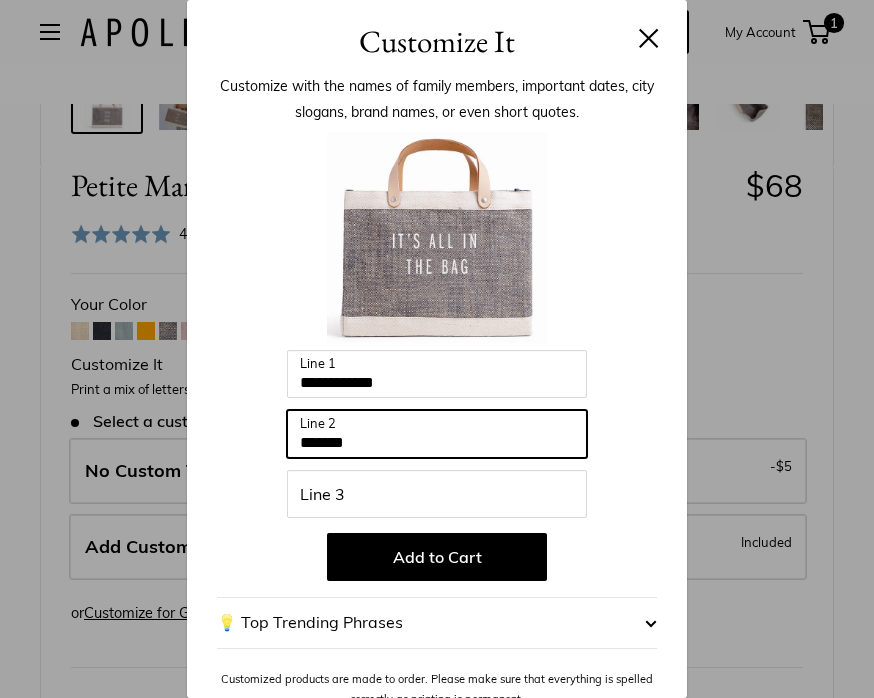 type on "*******" 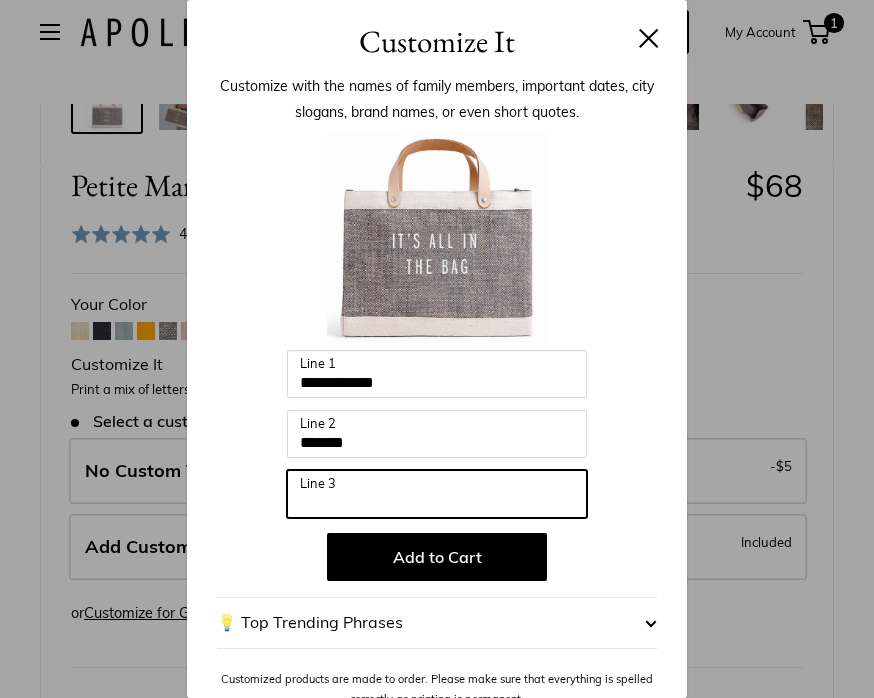 click on "Line 3" at bounding box center [437, 494] 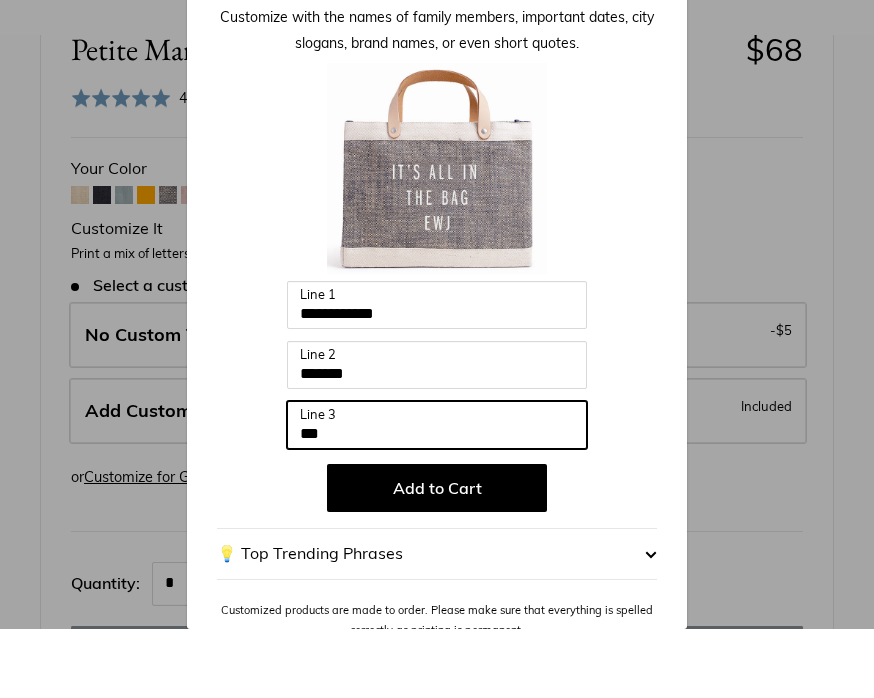 scroll, scrollTop: 937, scrollLeft: 0, axis: vertical 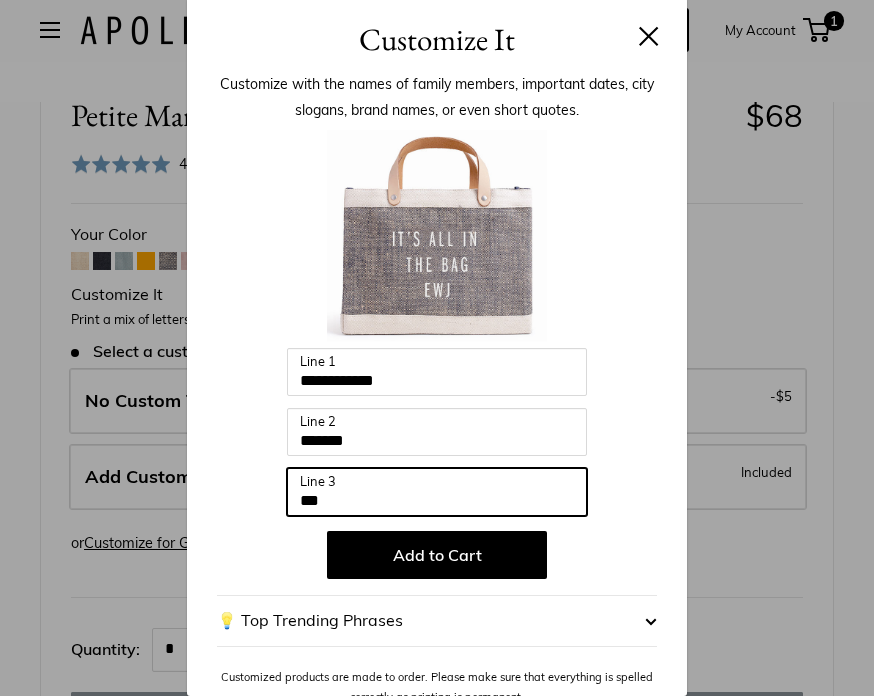 type on "***" 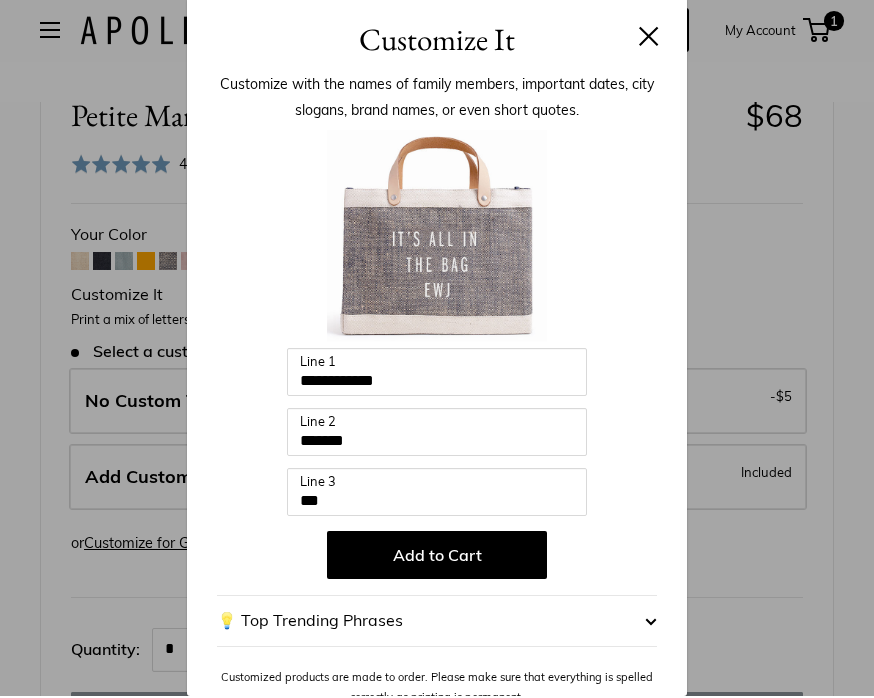 click on "Add to Cart" at bounding box center [437, 557] 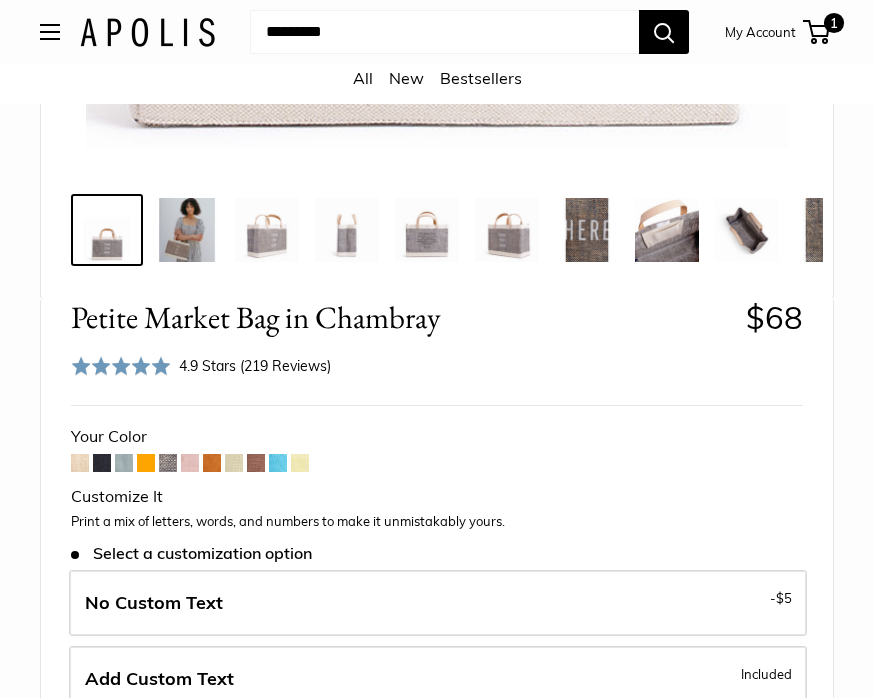 scroll, scrollTop: 718, scrollLeft: 0, axis: vertical 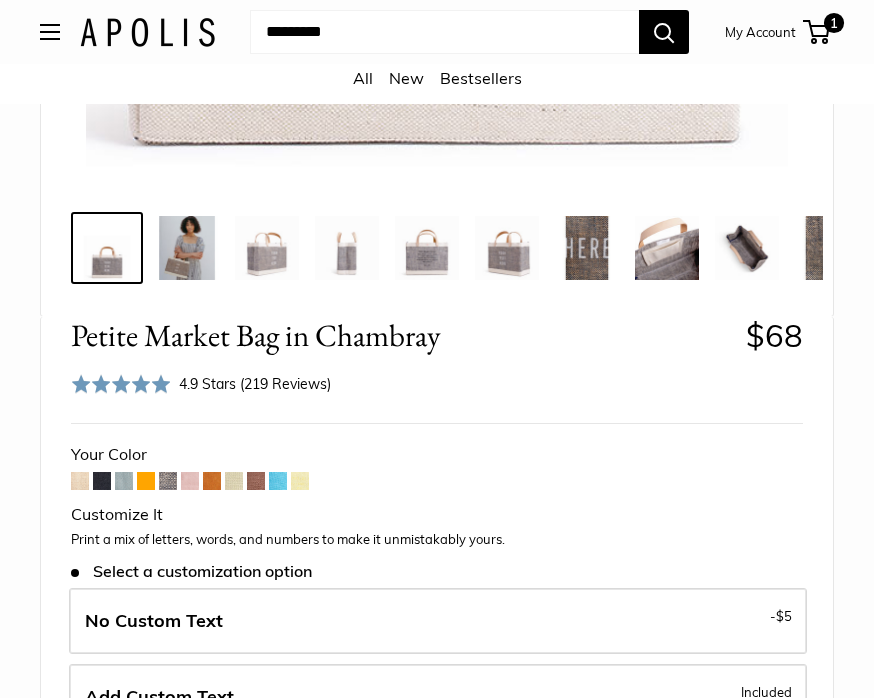 click on "1" at bounding box center [834, 23] 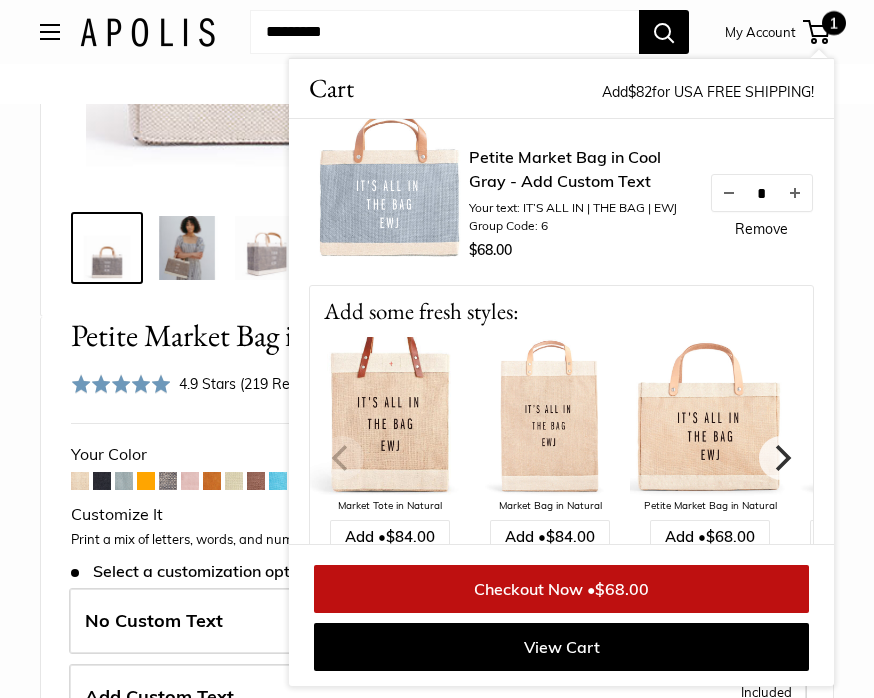 scroll, scrollTop: 0, scrollLeft: 0, axis: both 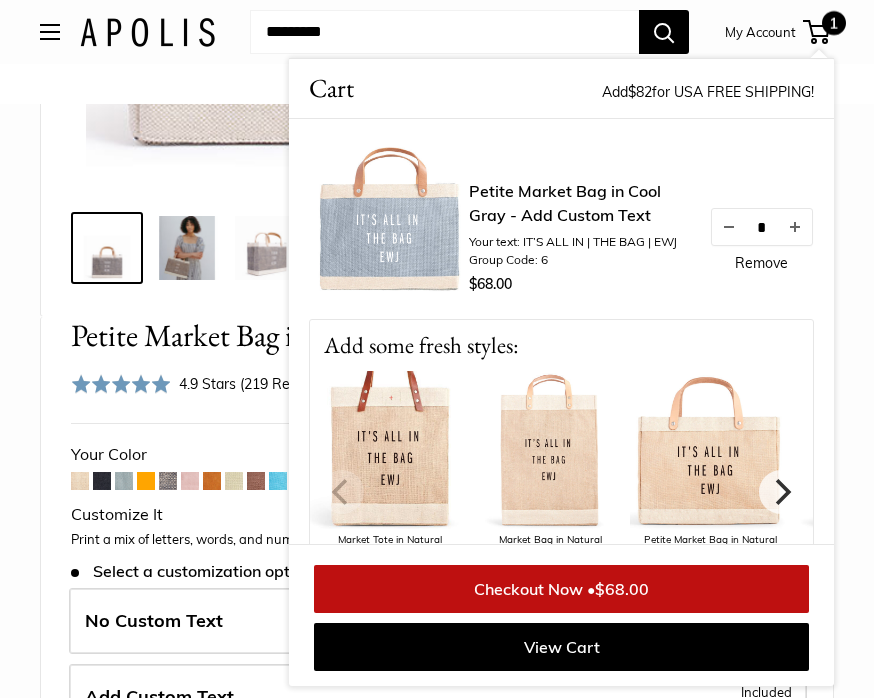click on "Home
Market Bags
Petite Market Bag in Chambray
Best Seller
Your new favorite everyday carry-all
Make it yours with personalized text
Holds up to 100 lbs (no kidding)" at bounding box center [437, 904] 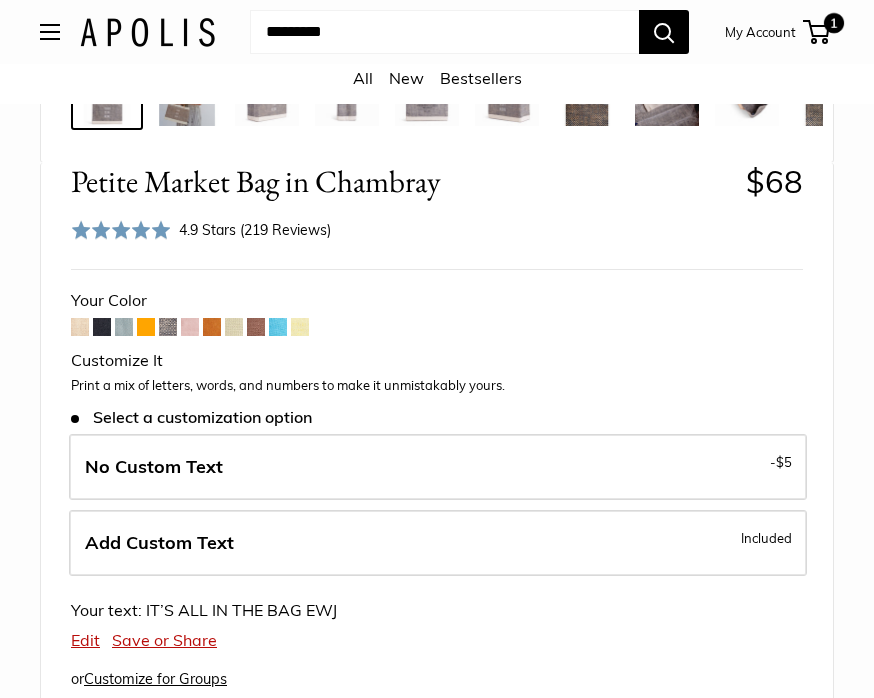 scroll, scrollTop: 872, scrollLeft: 0, axis: vertical 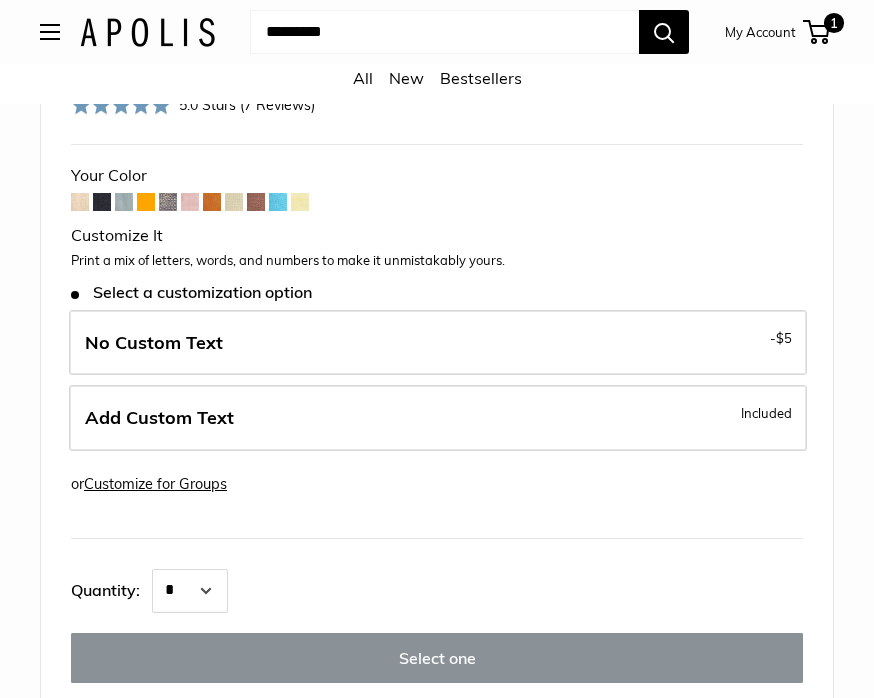 click on "Add Custom Text" at bounding box center [159, 418] 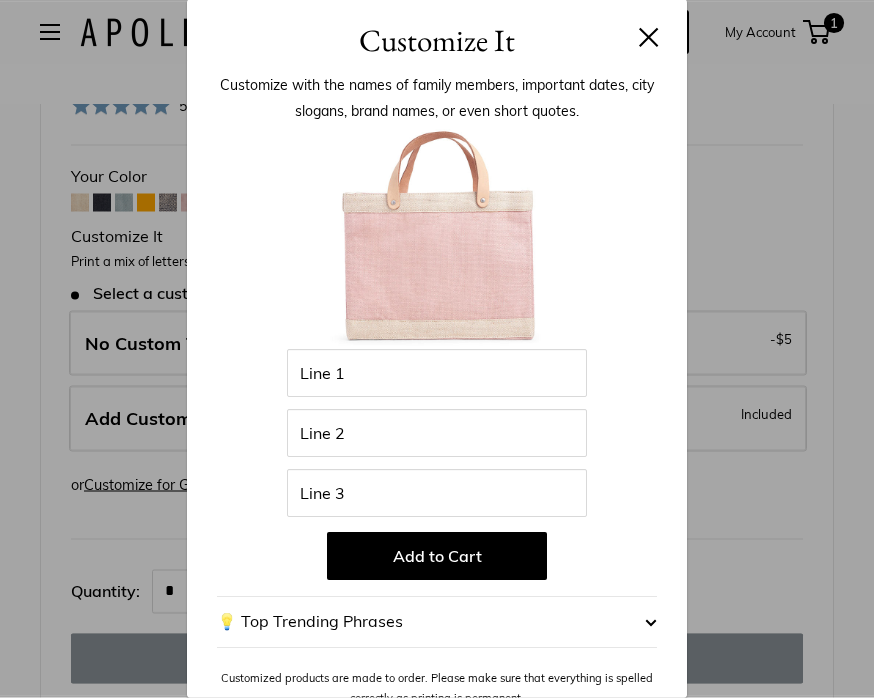 scroll, scrollTop: 968, scrollLeft: 0, axis: vertical 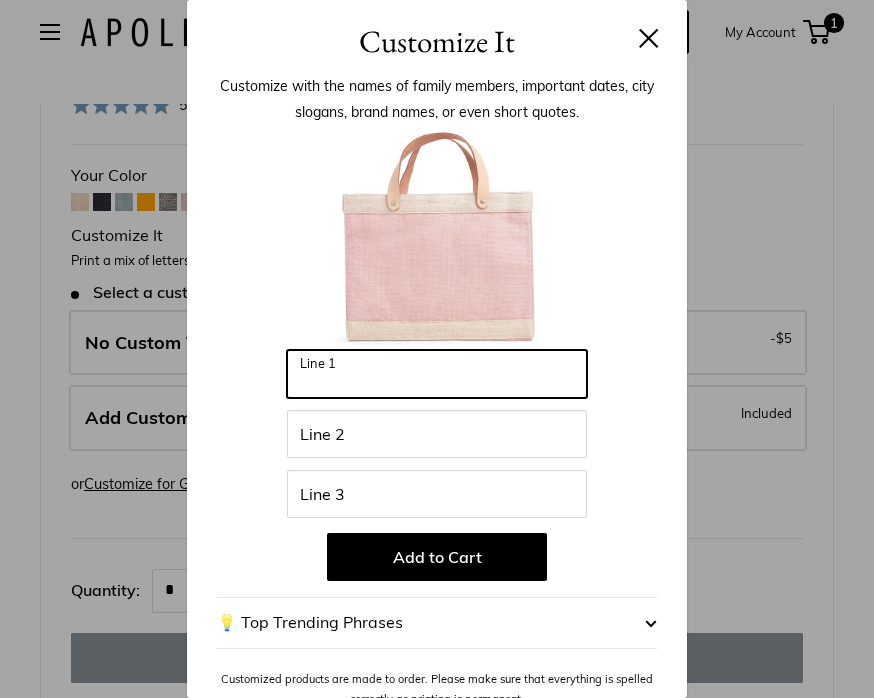click on "Line 1" at bounding box center (437, 374) 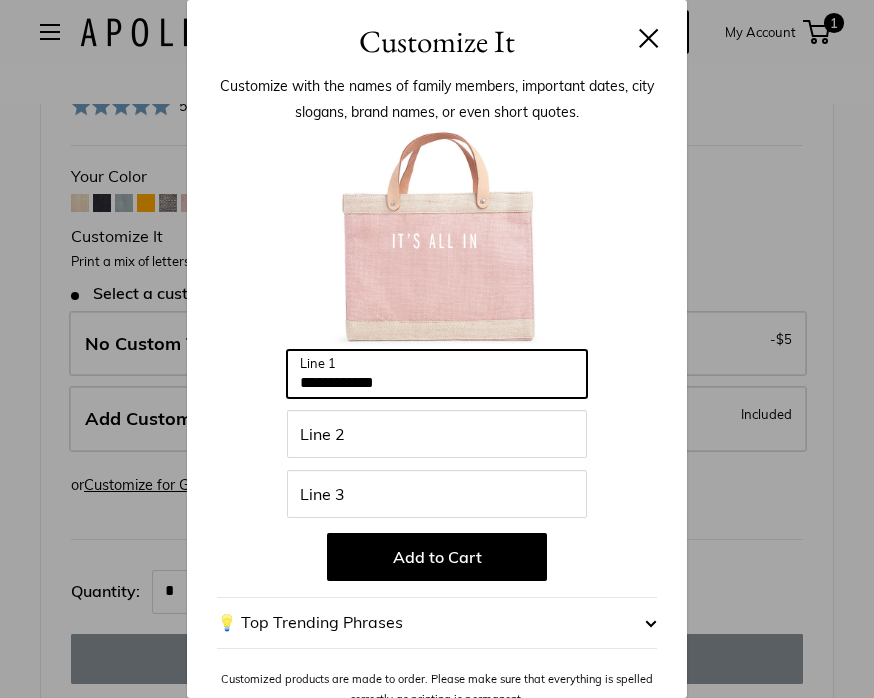 type on "**********" 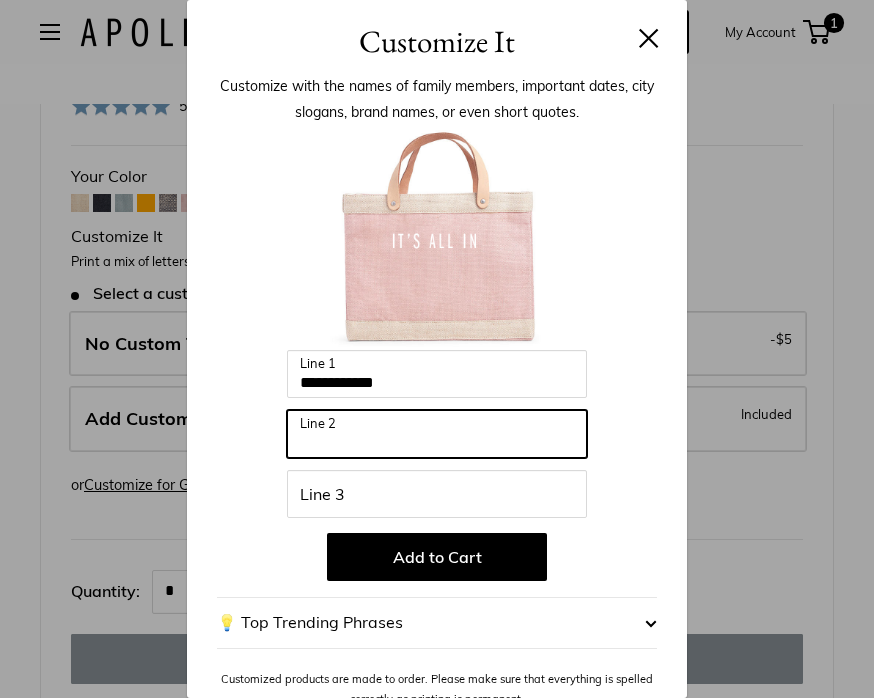 click on "Line 2" at bounding box center (437, 434) 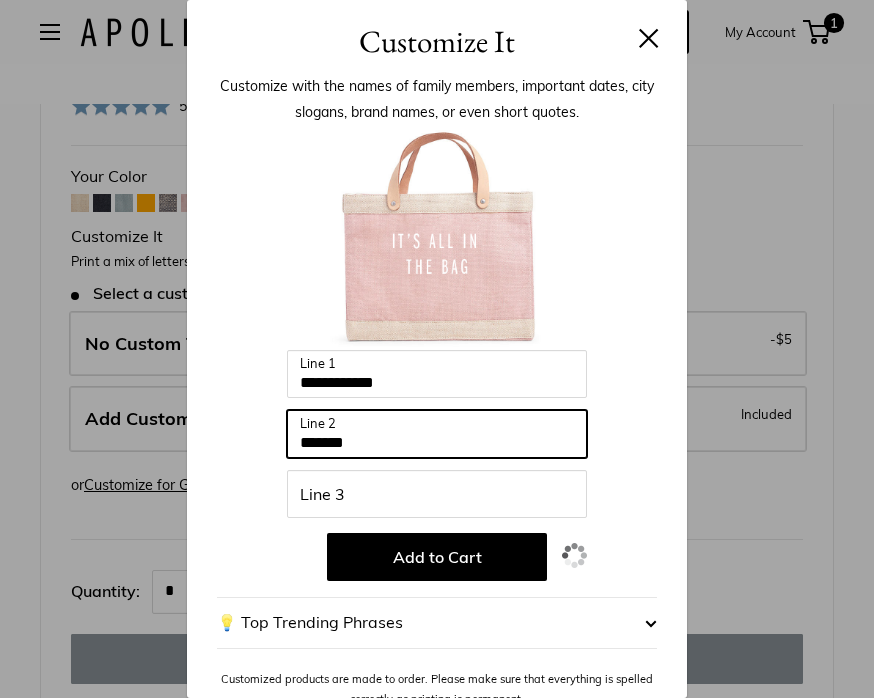 type on "*******" 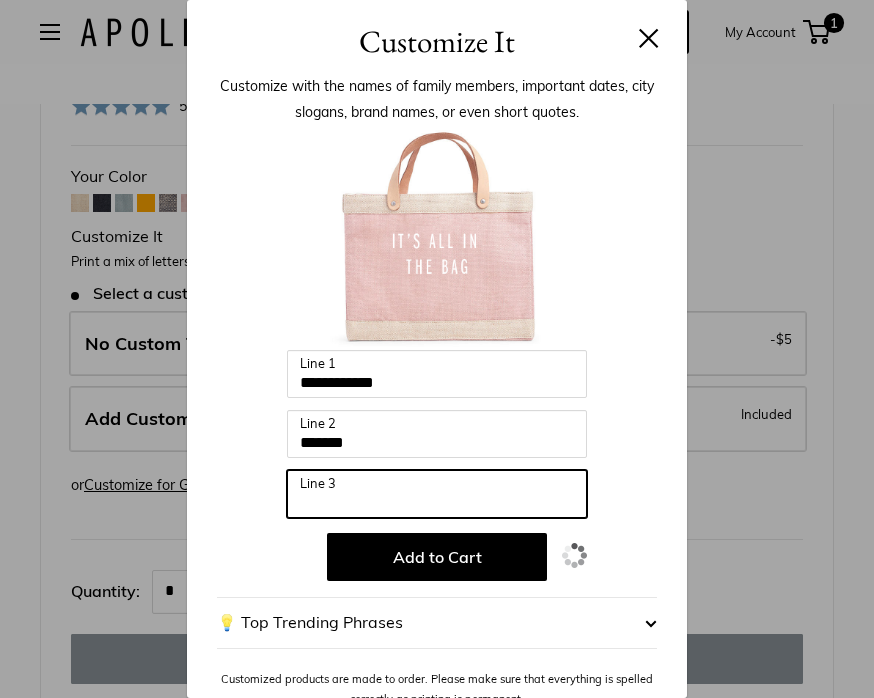 click on "Line 3" at bounding box center [437, 494] 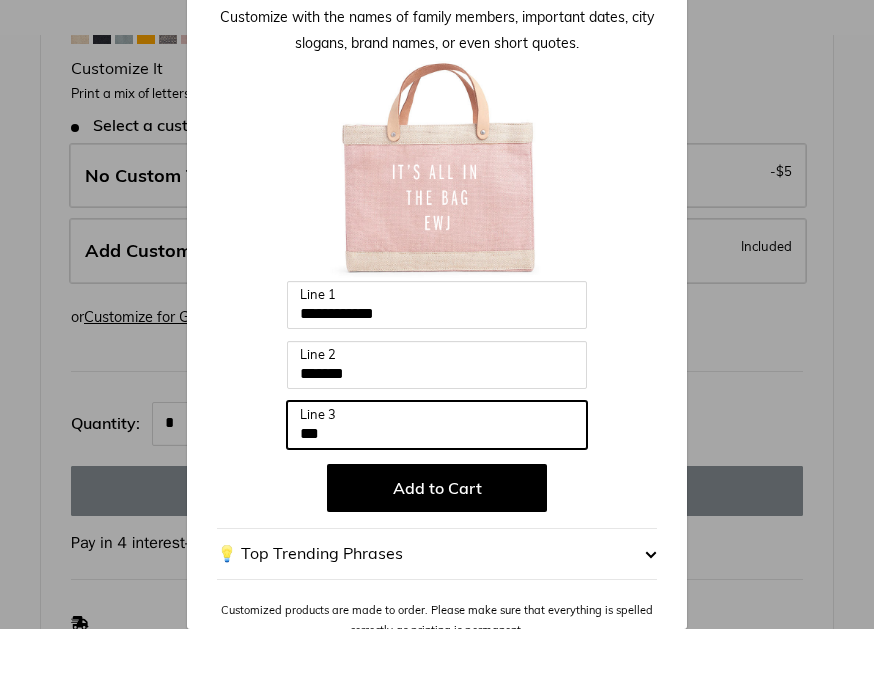 scroll, scrollTop: 1070, scrollLeft: 0, axis: vertical 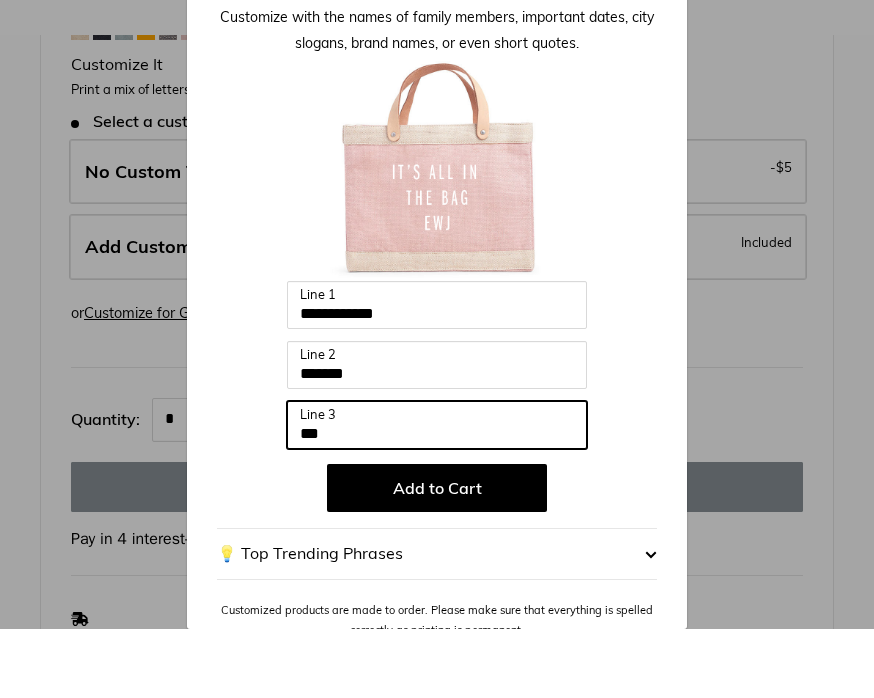 type on "***" 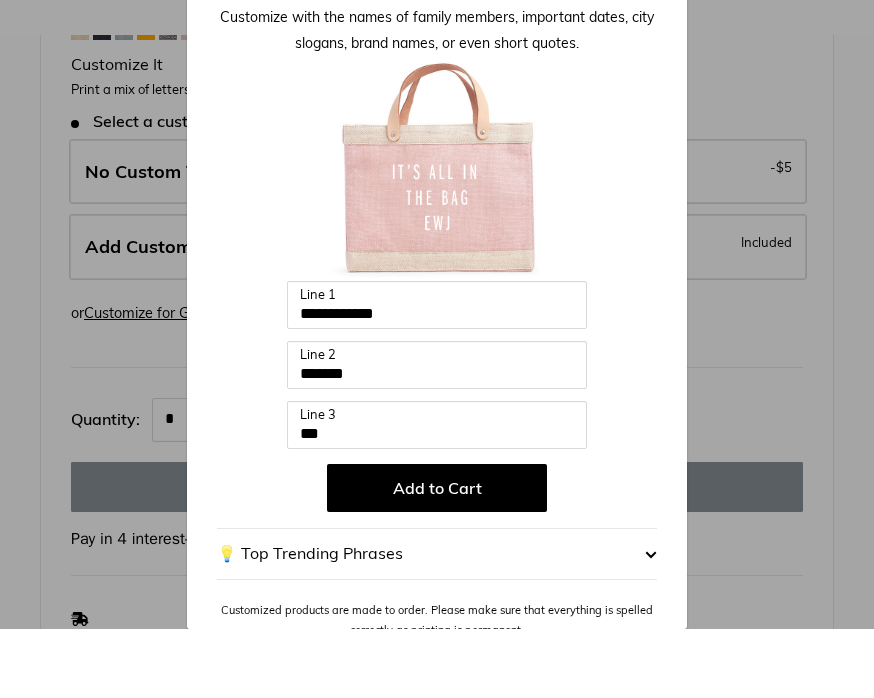 click on "Add to Cart" at bounding box center [437, 557] 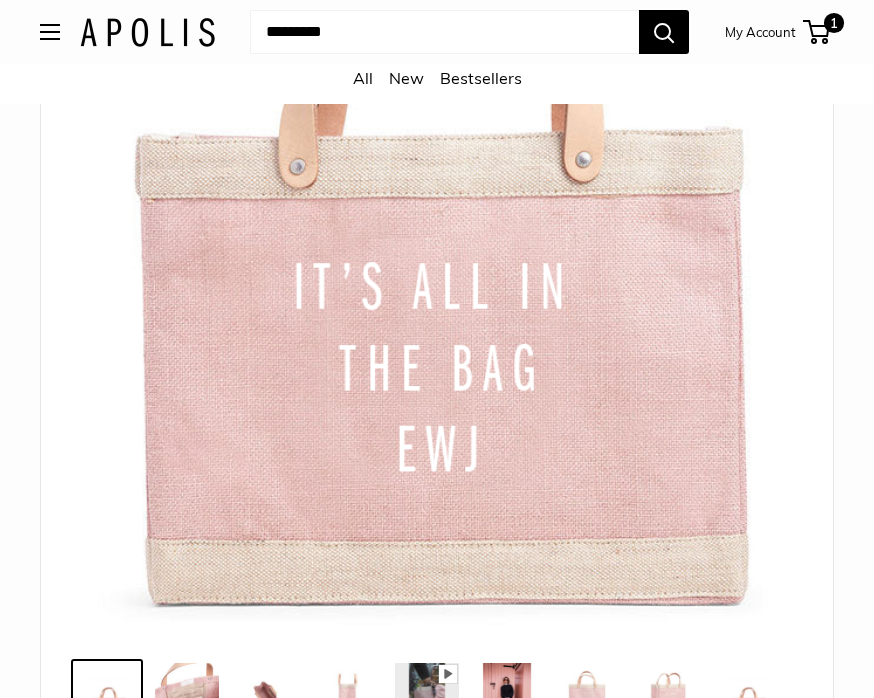 scroll, scrollTop: 241, scrollLeft: 0, axis: vertical 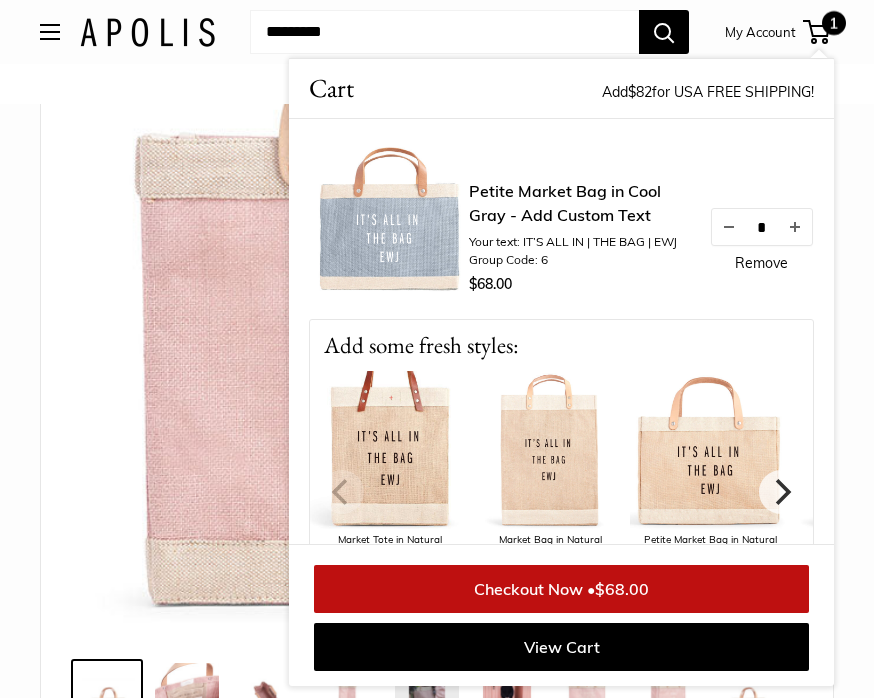 click on "Checkout Now •  $68.00" at bounding box center [561, 589] 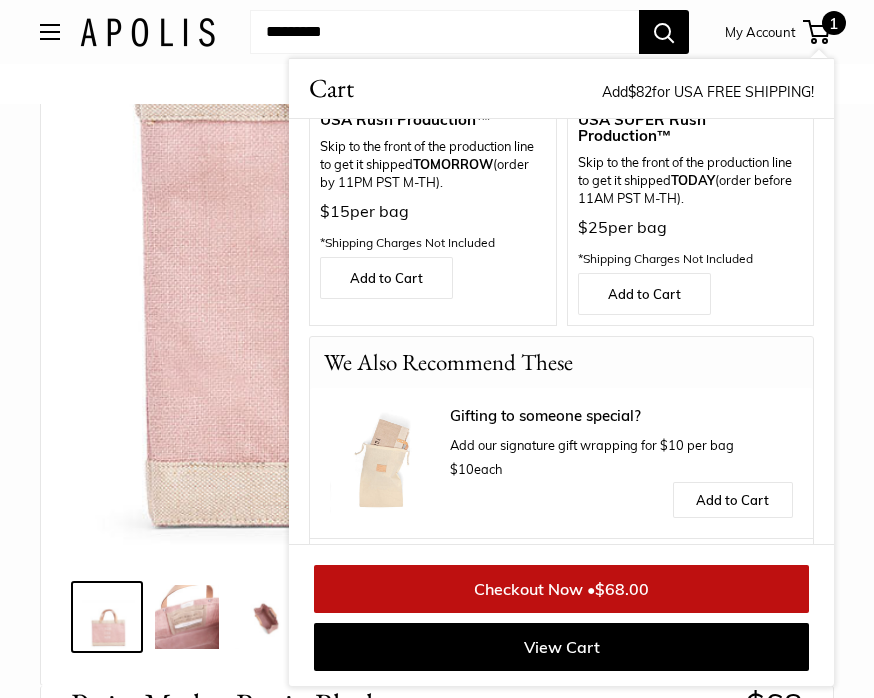scroll, scrollTop: 660, scrollLeft: 0, axis: vertical 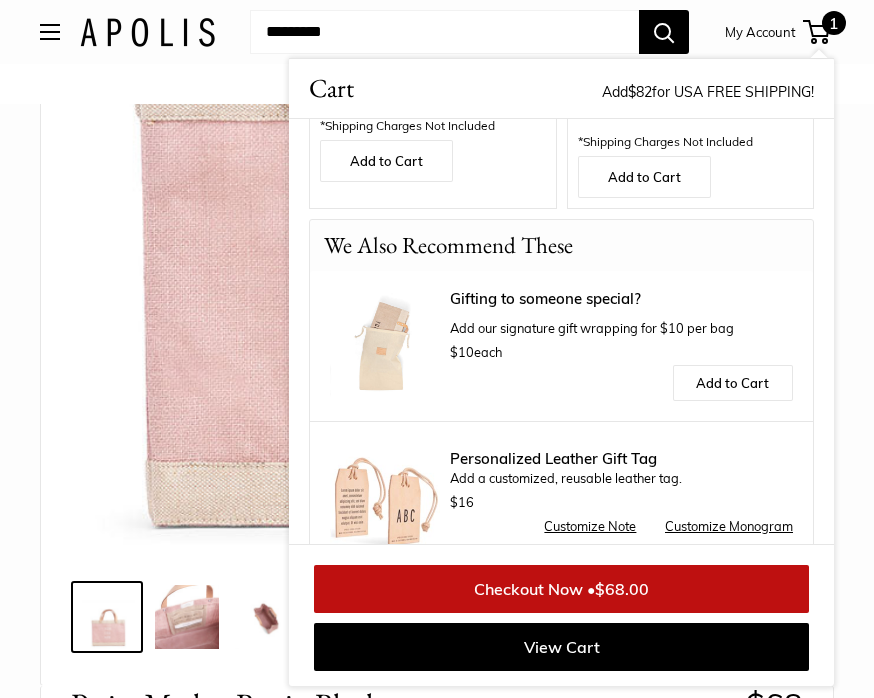 click on "Petite Market Bag in Cool Gray - Add Custom Text
Your text: IT’S ALL IN  | THE BAG | EWJ
Group Code:
6
$68.00
*
Remove
Add some fresh styles:" at bounding box center (561, 331) 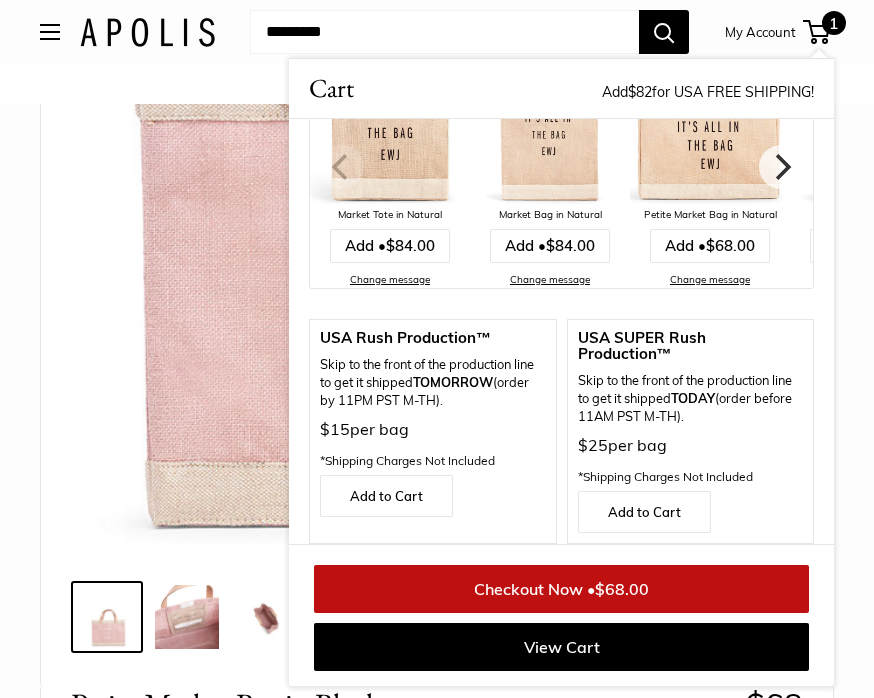 scroll, scrollTop: 277, scrollLeft: 0, axis: vertical 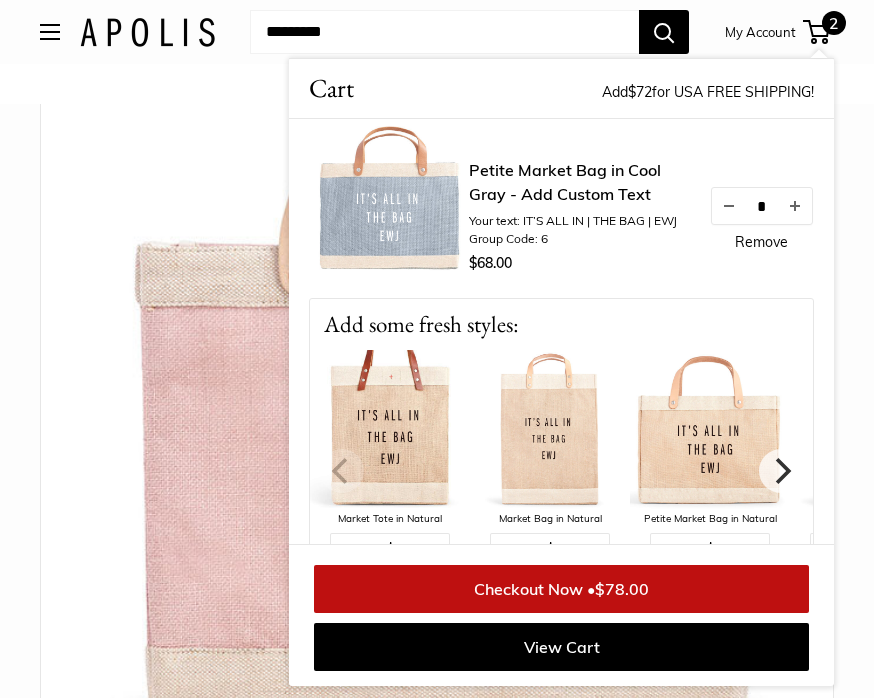 click at bounding box center [437, 391] 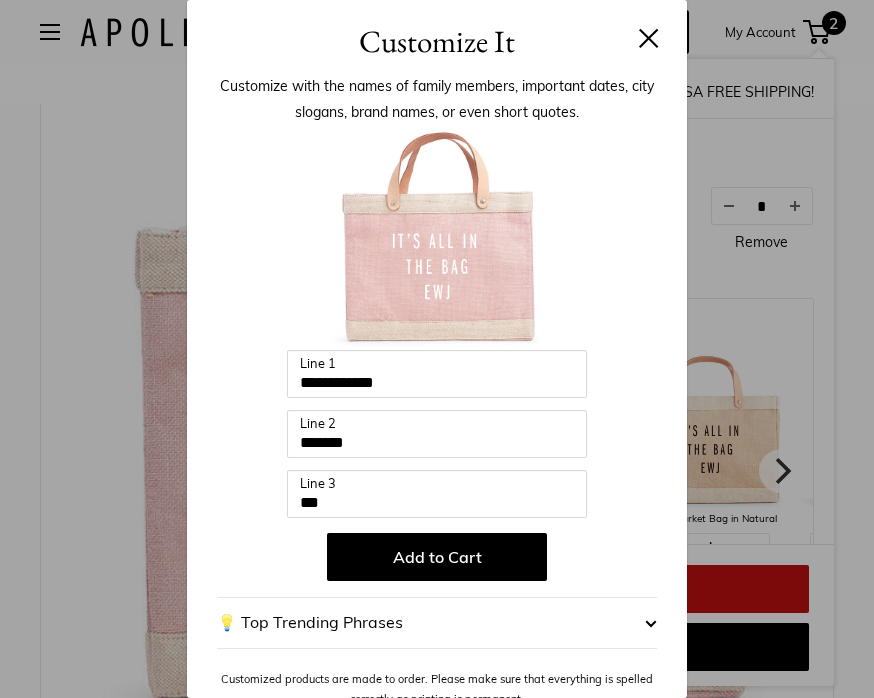 scroll, scrollTop: 162, scrollLeft: 0, axis: vertical 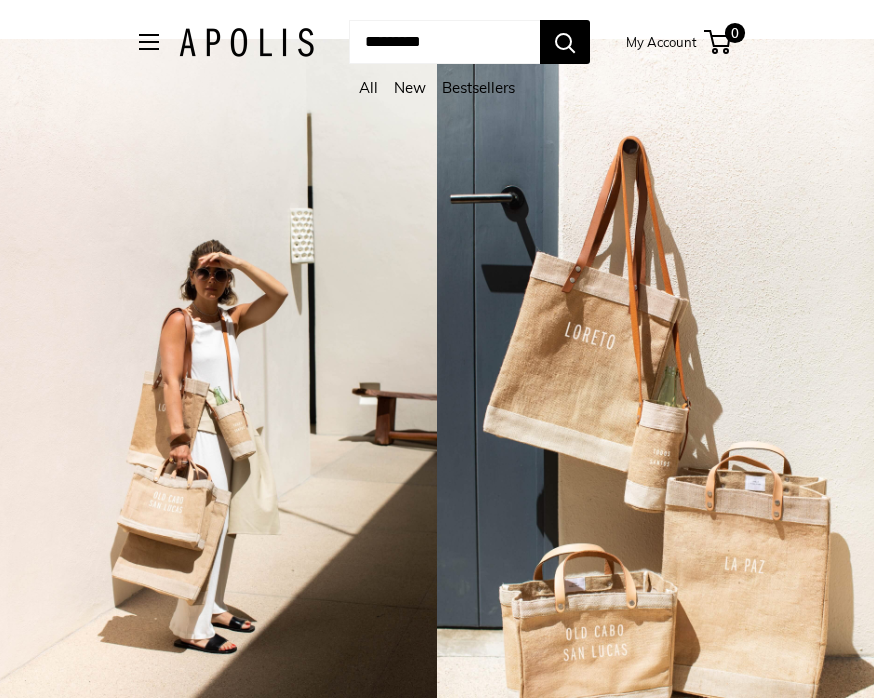 click at bounding box center [149, 42] 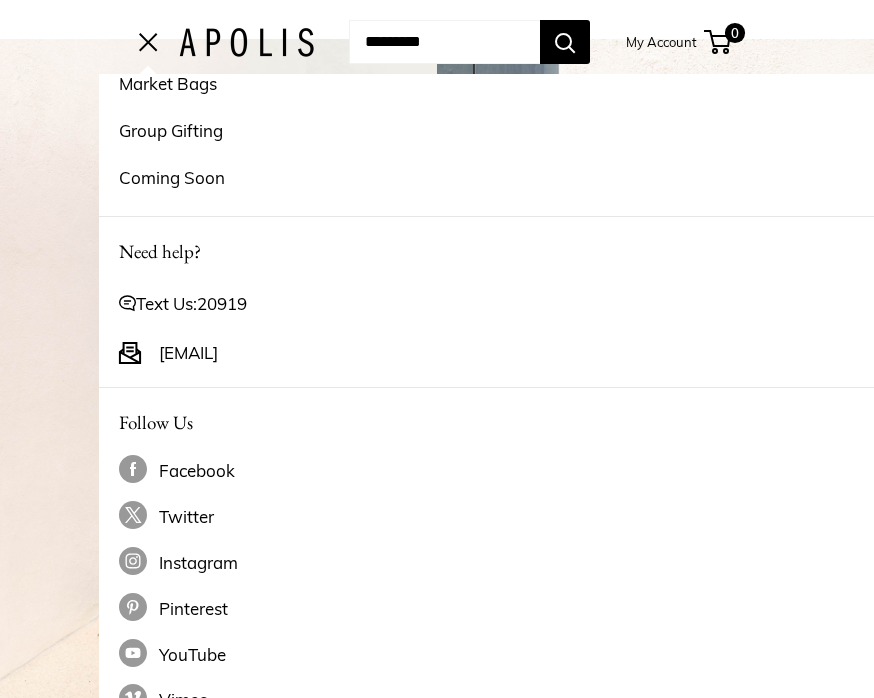 scroll, scrollTop: 99, scrollLeft: 0, axis: vertical 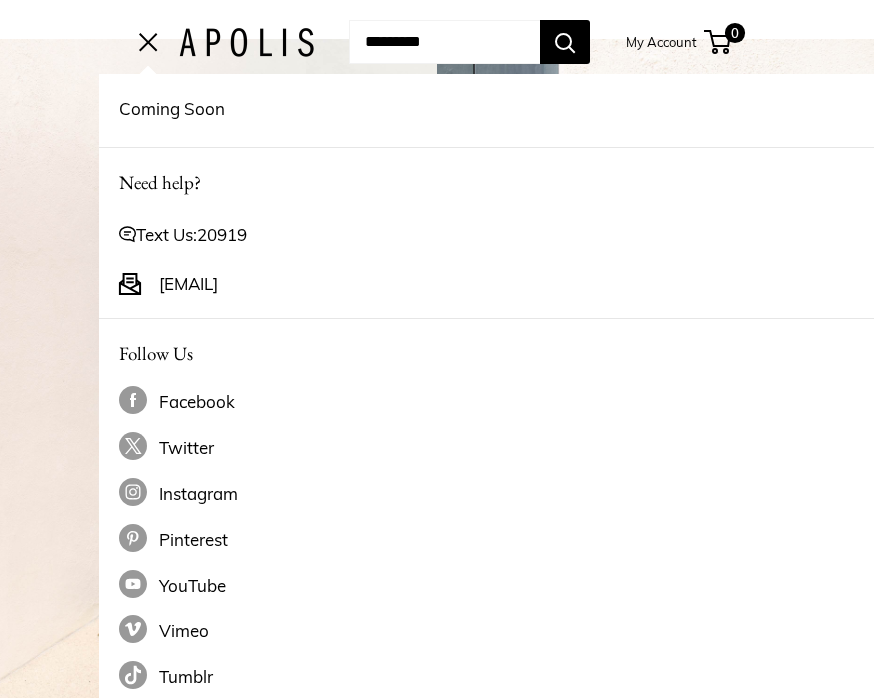 click on "Instagram" at bounding box center [536, 494] 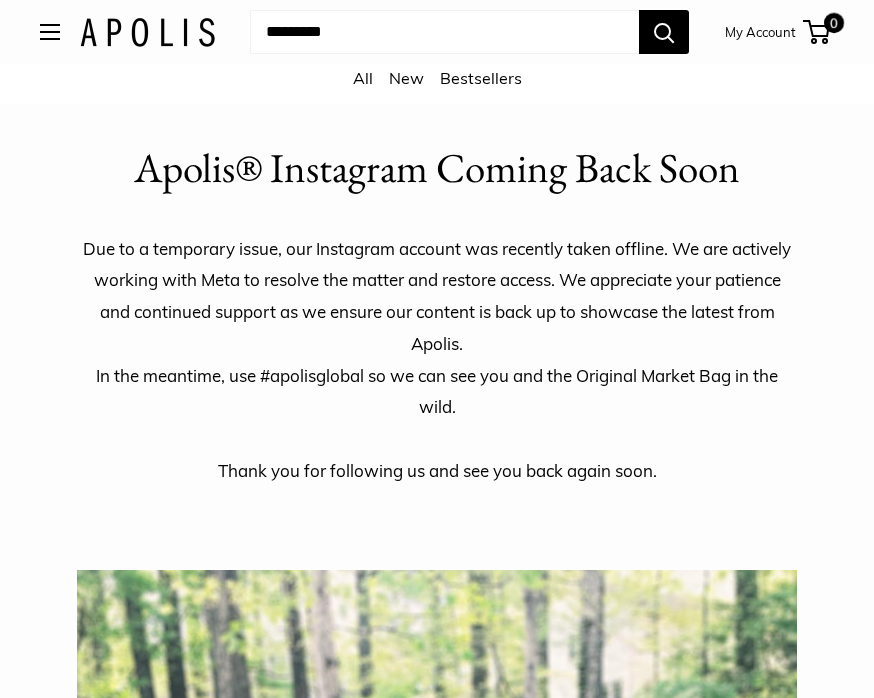 scroll, scrollTop: 0, scrollLeft: 0, axis: both 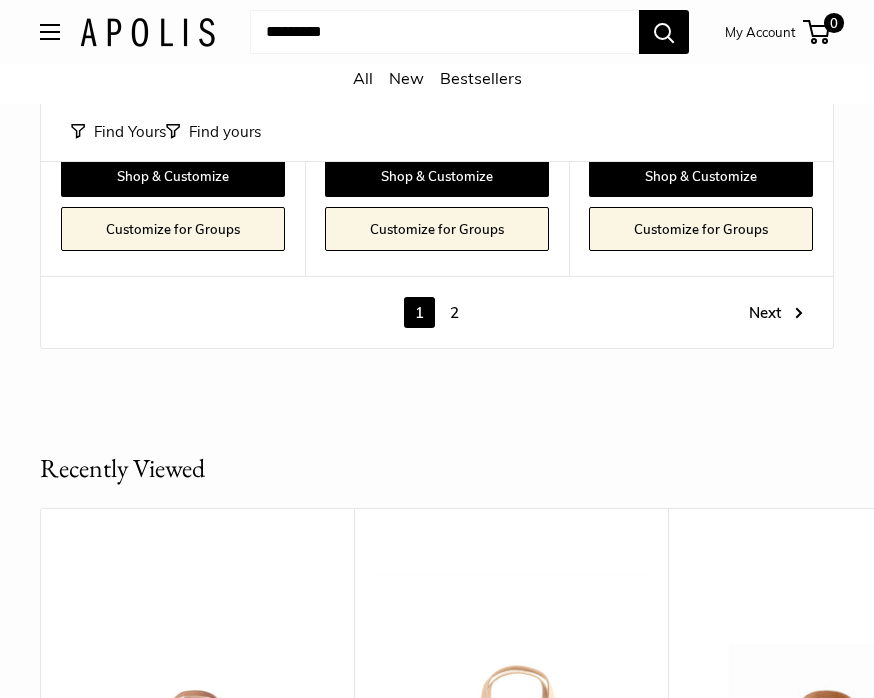 click on "2" at bounding box center (454, 313) 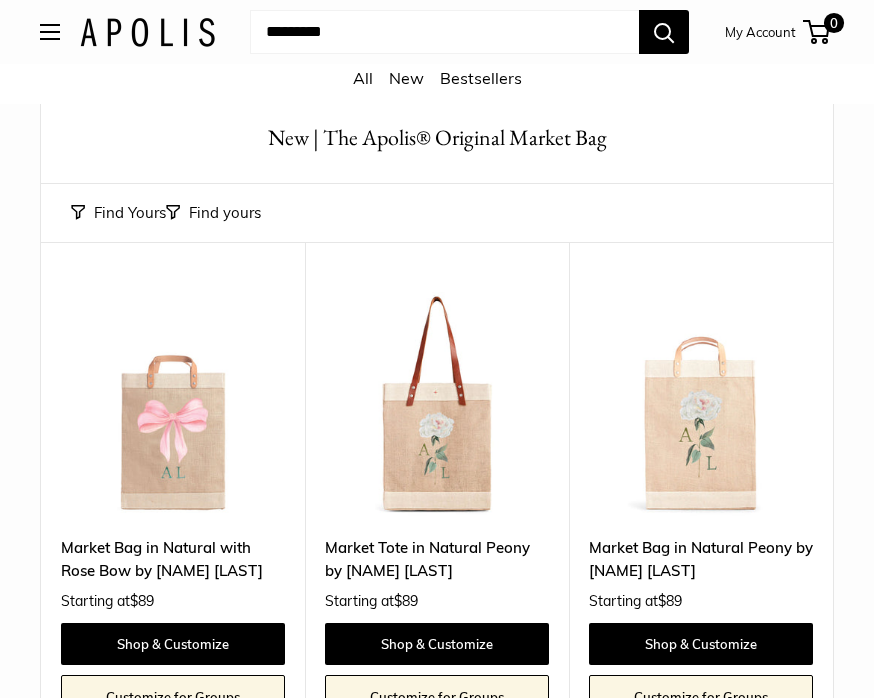 scroll, scrollTop: 0, scrollLeft: 0, axis: both 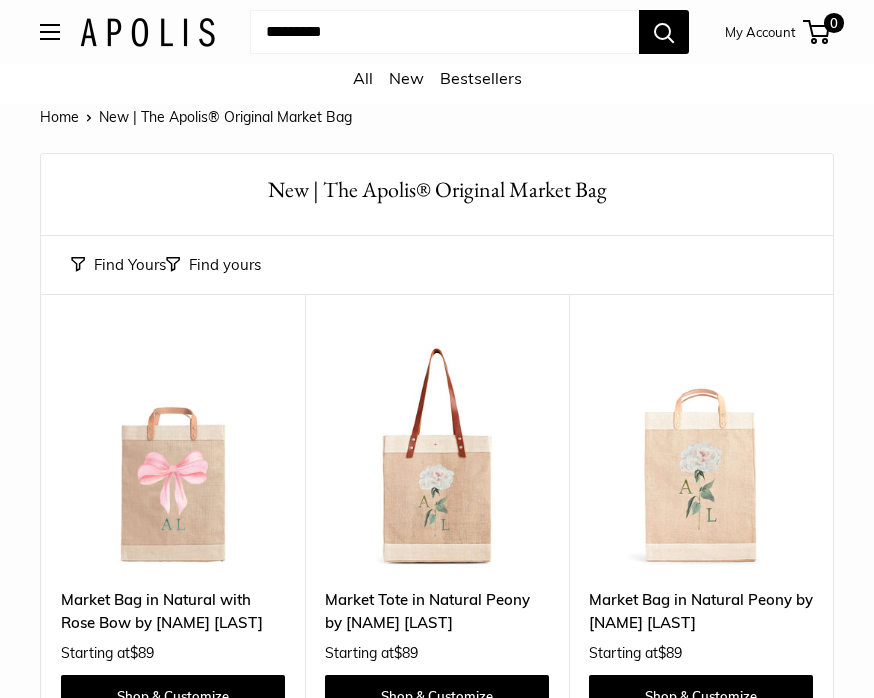 click on "My Account" at bounding box center (760, 32) 